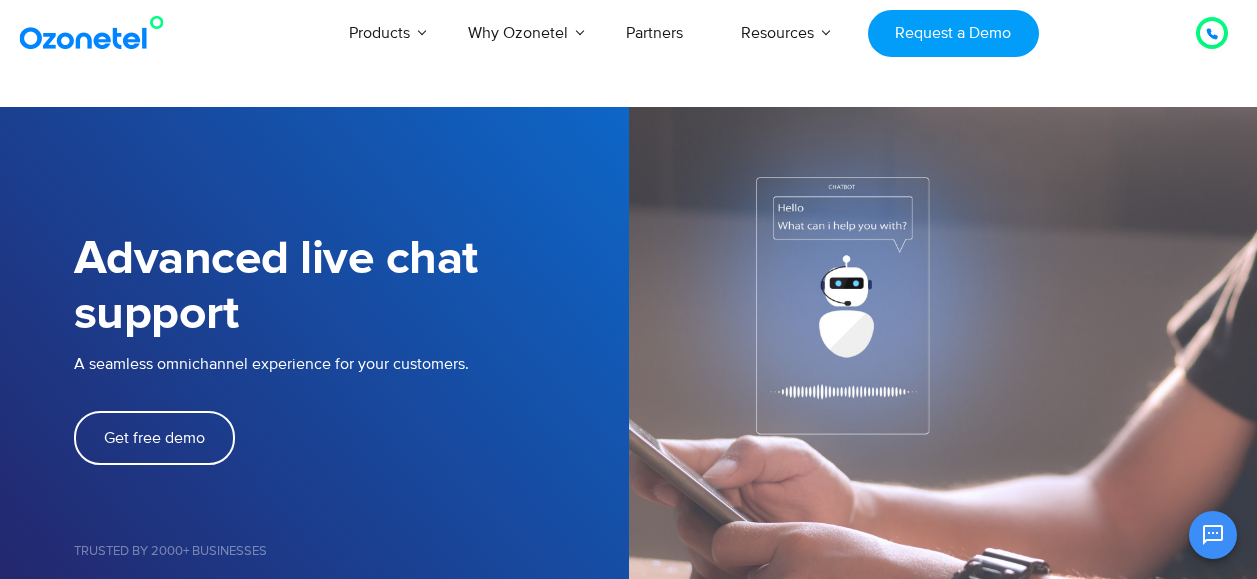 scroll, scrollTop: 0, scrollLeft: 0, axis: both 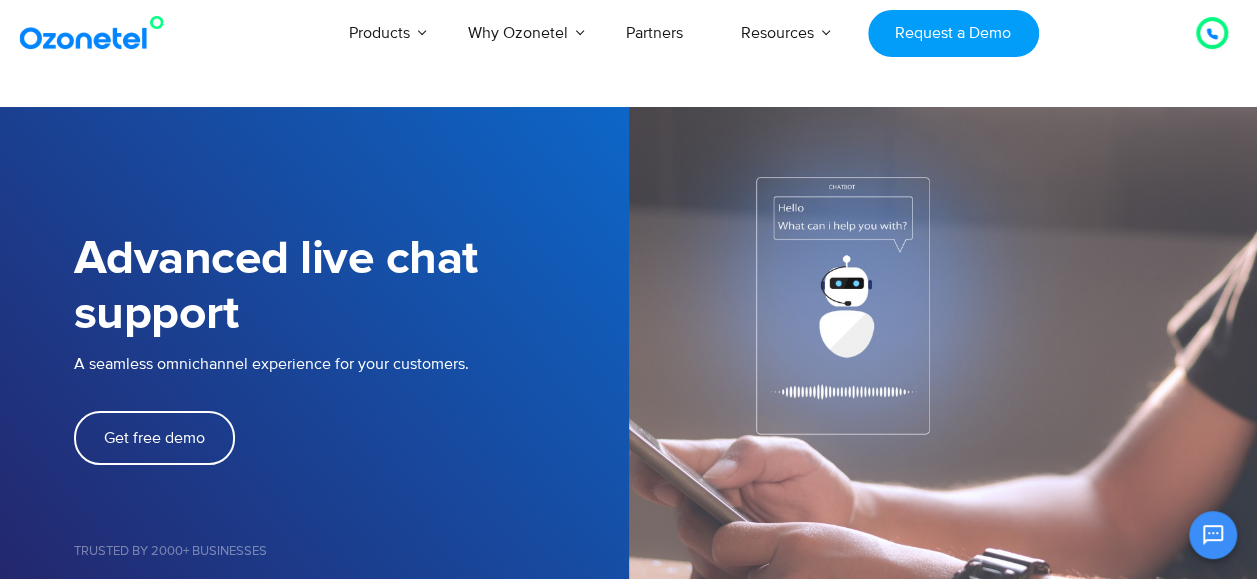 select on "*****" 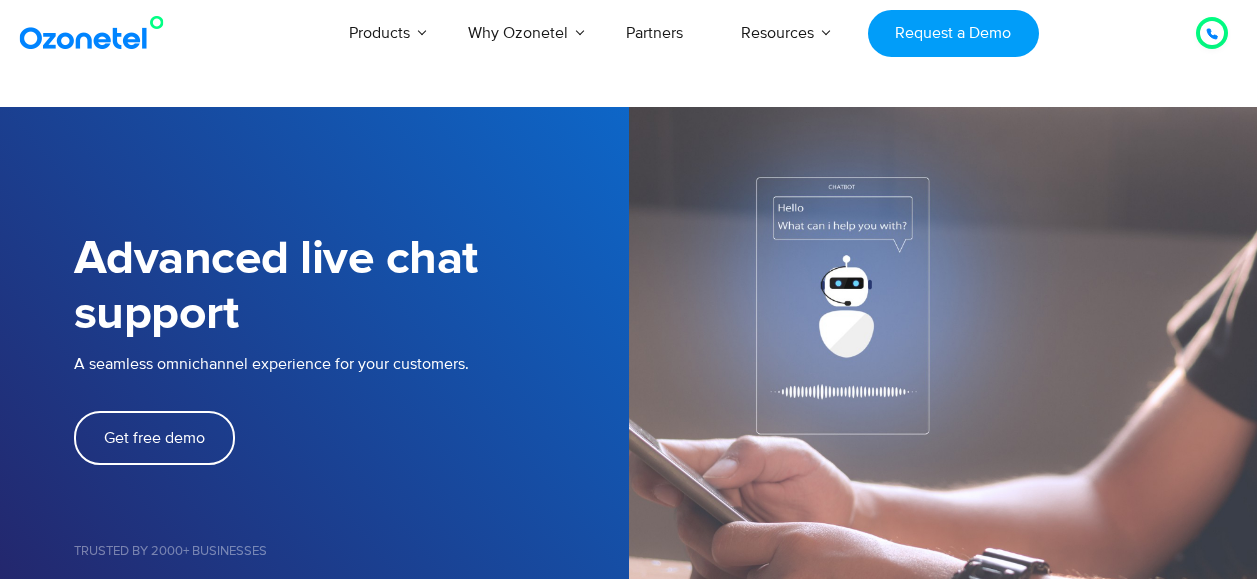 scroll, scrollTop: 0, scrollLeft: 0, axis: both 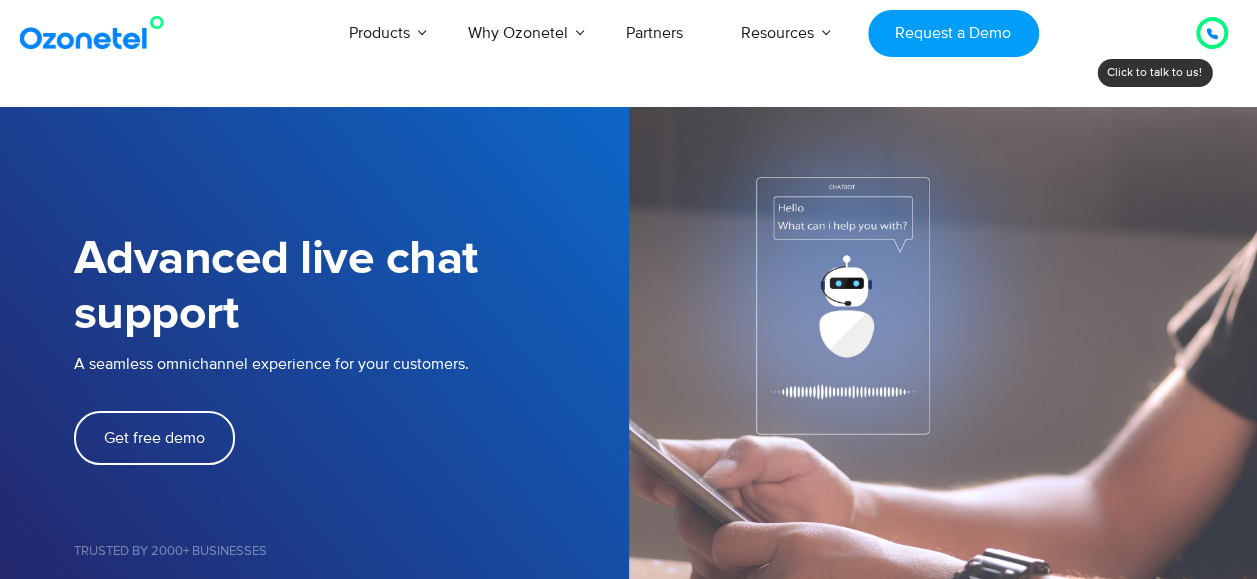 click 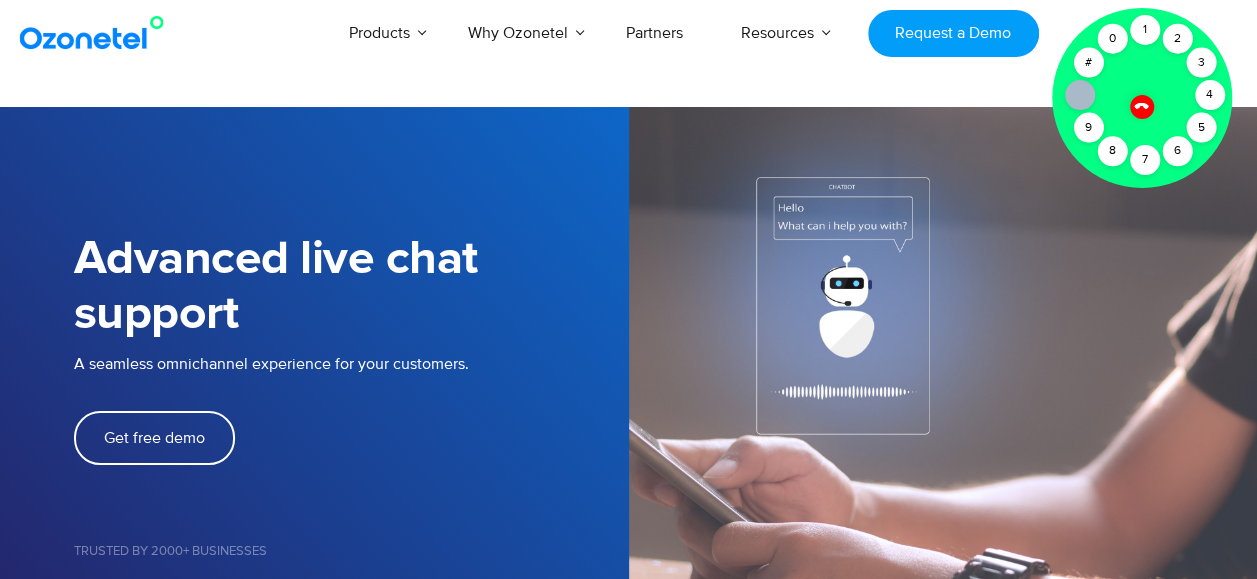click at bounding box center [1141, 106] 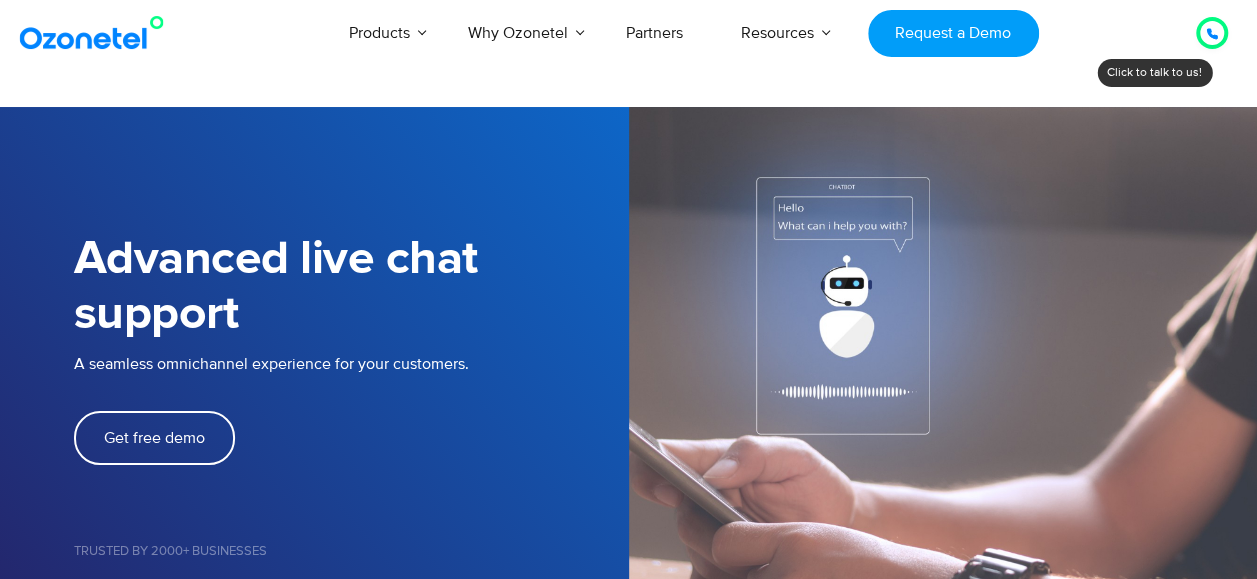 click at bounding box center (1212, 33) 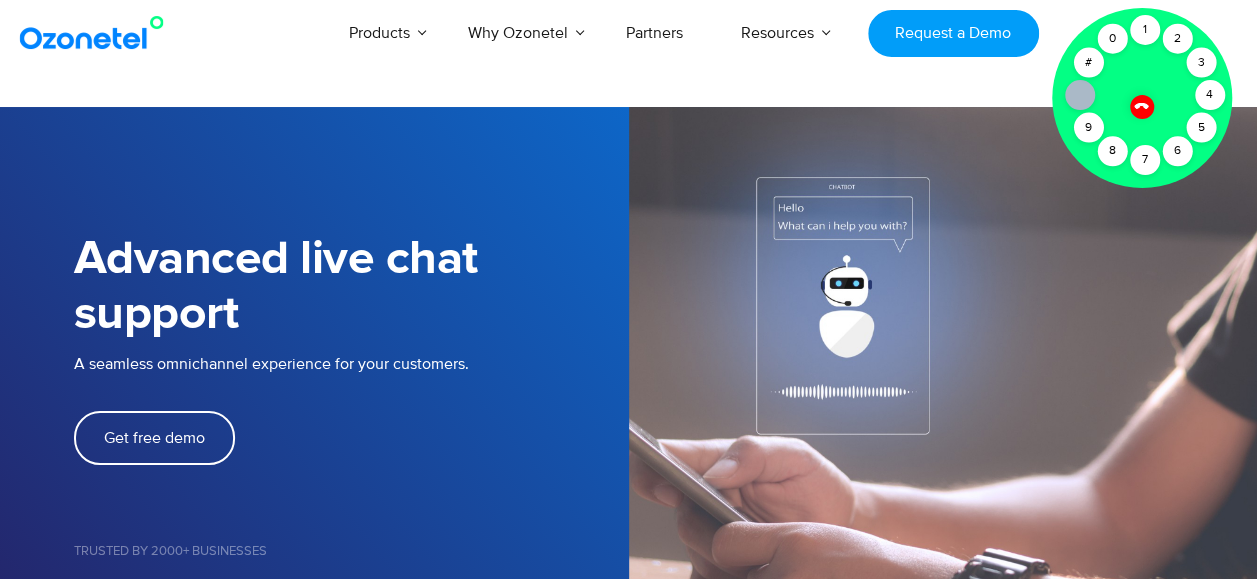 click 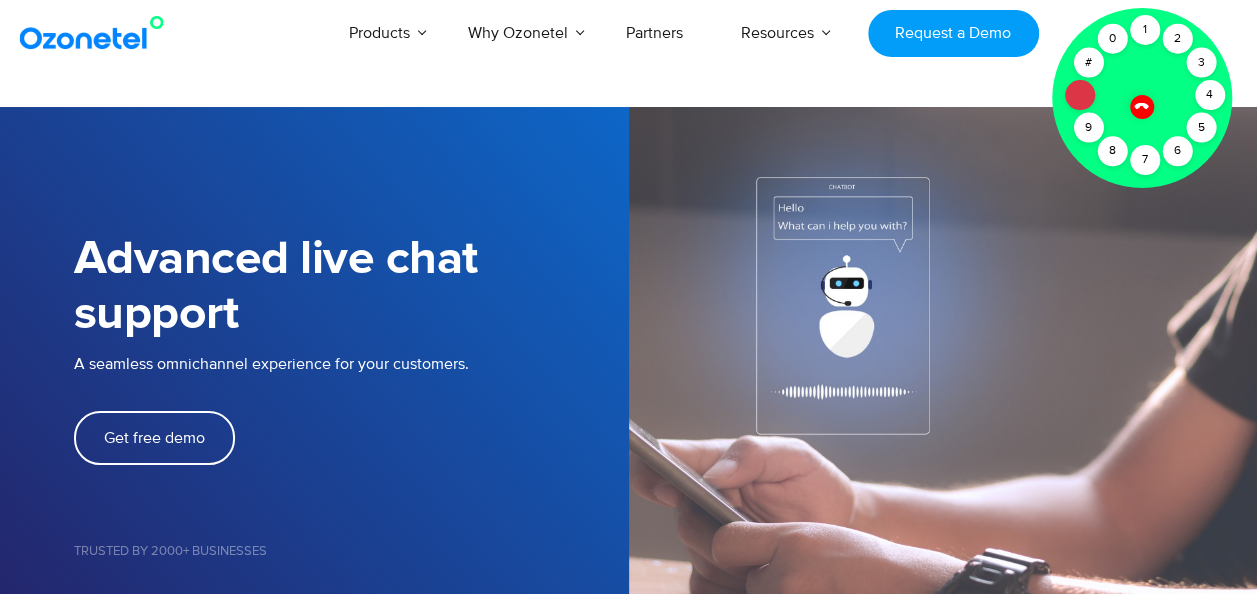 click 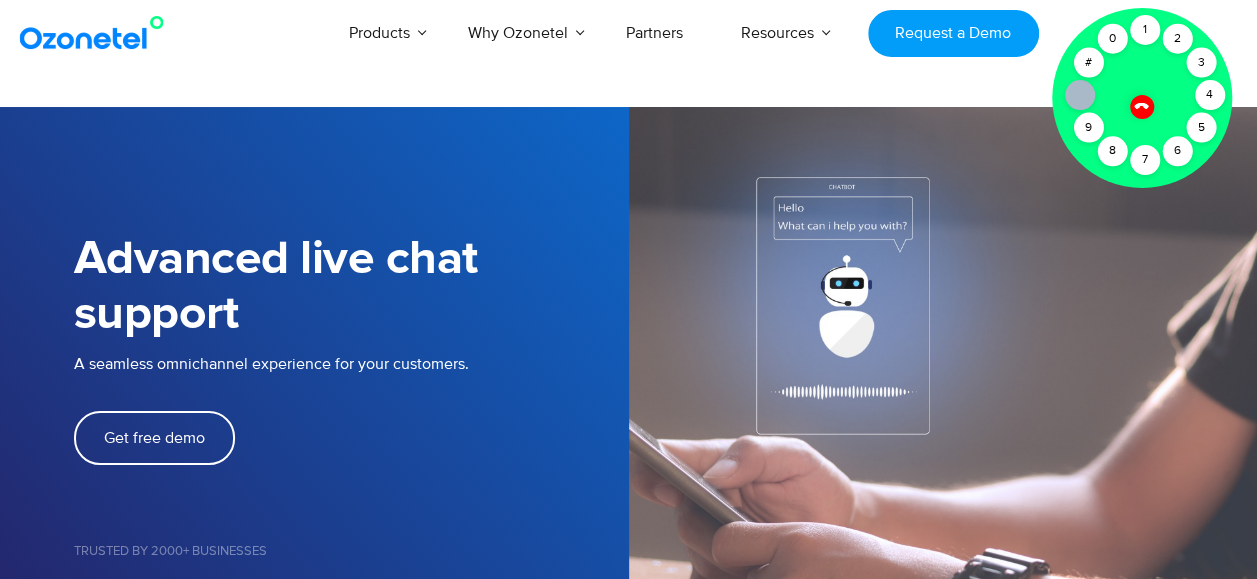 click 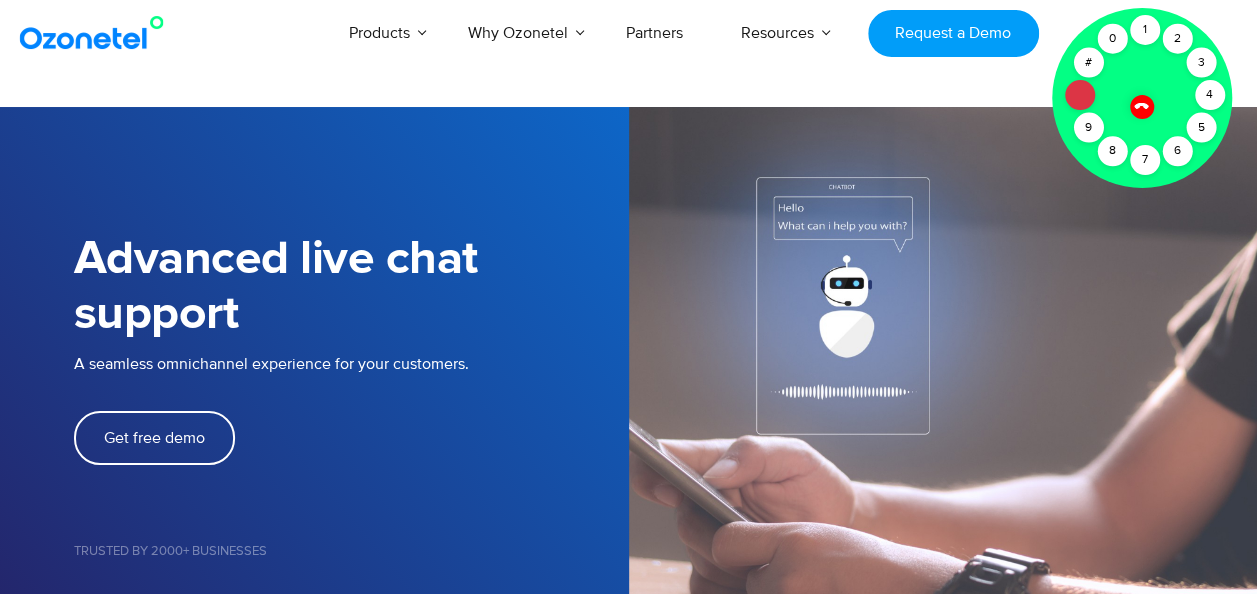 click at bounding box center [943, 419] 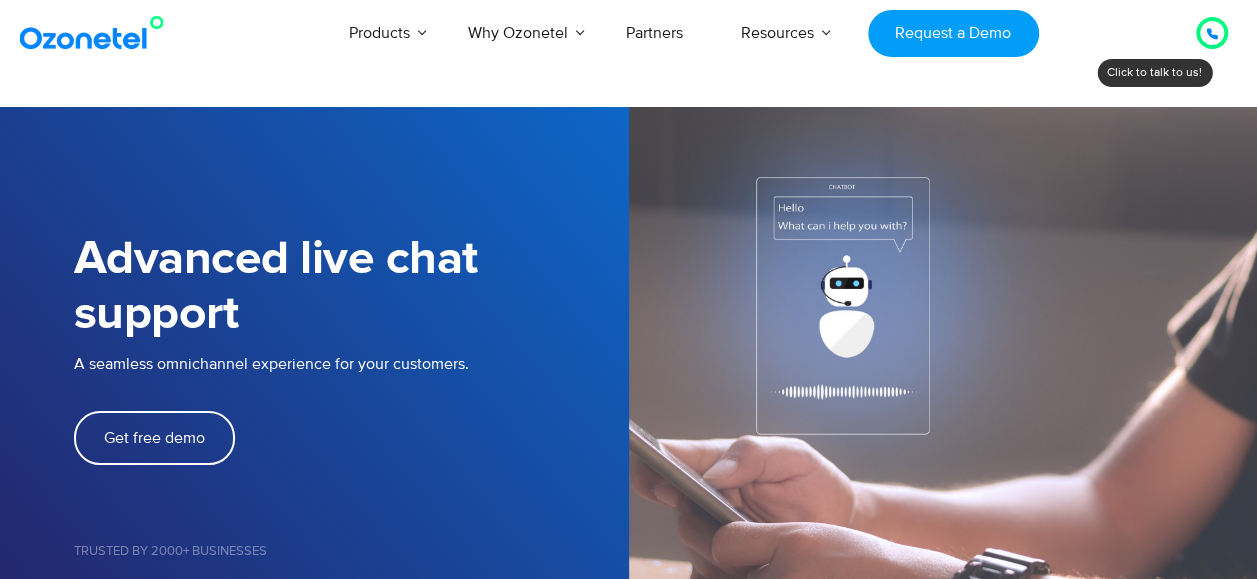 click 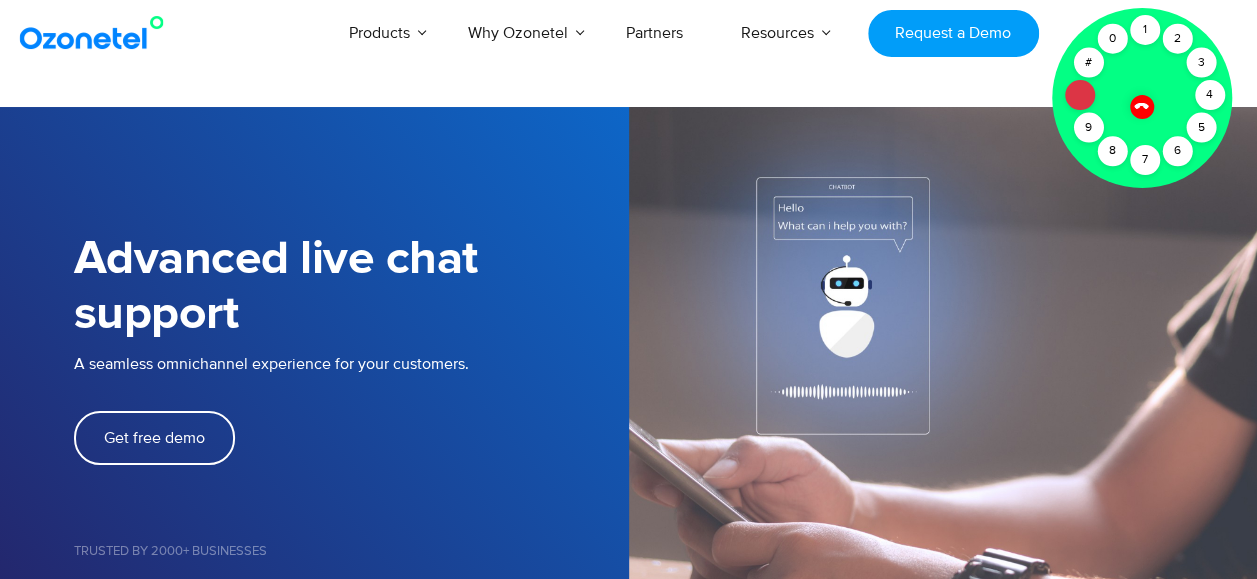 click 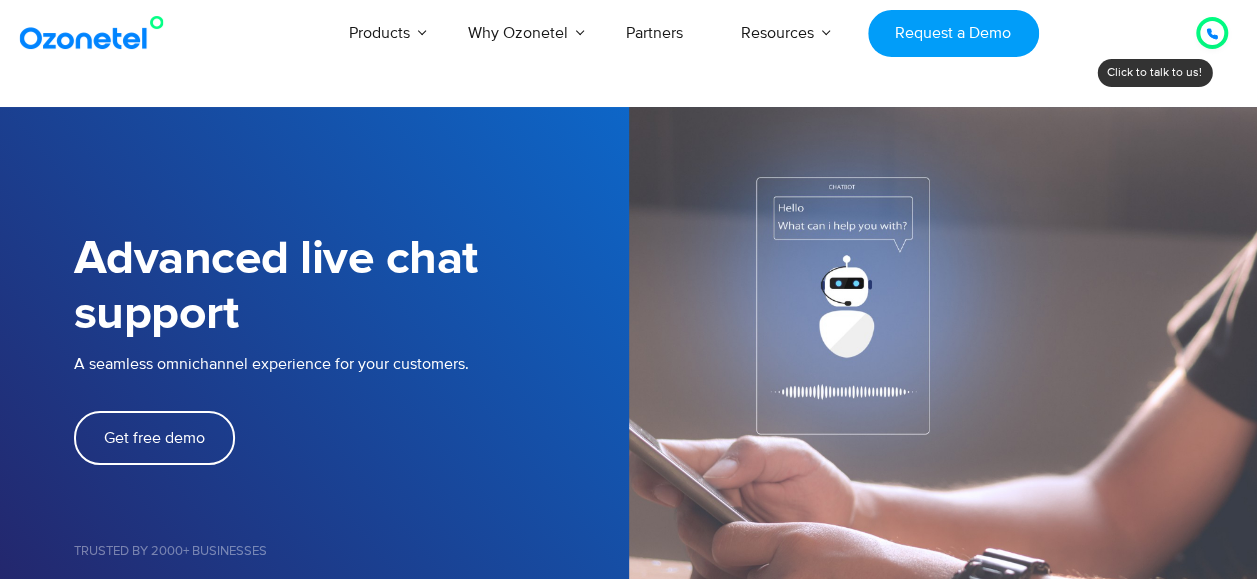 click at bounding box center [1212, 33] 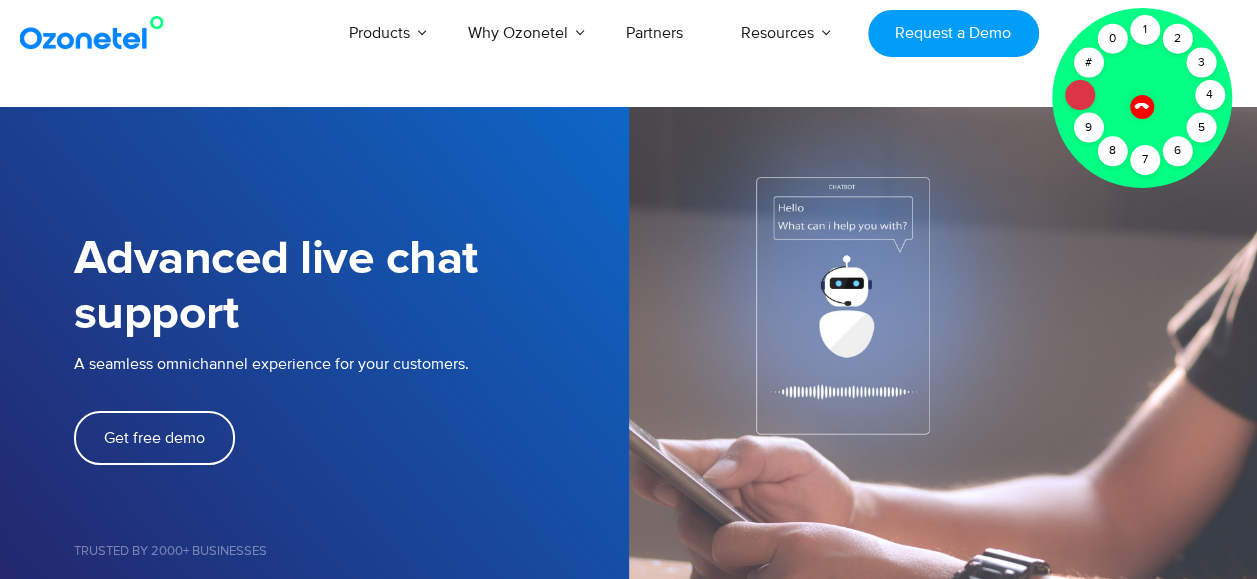 click on "USA : +1-408-440-54451-408-440-5445
INDIA : 1800-123-150150
Click to talk to us!
Call connected
1 2 3 4 5 6 7 8 9 # 0
Products
AI & CX
Voice AI Agents
Agent Assist
Voice of Customer" at bounding box center (628, 2951) 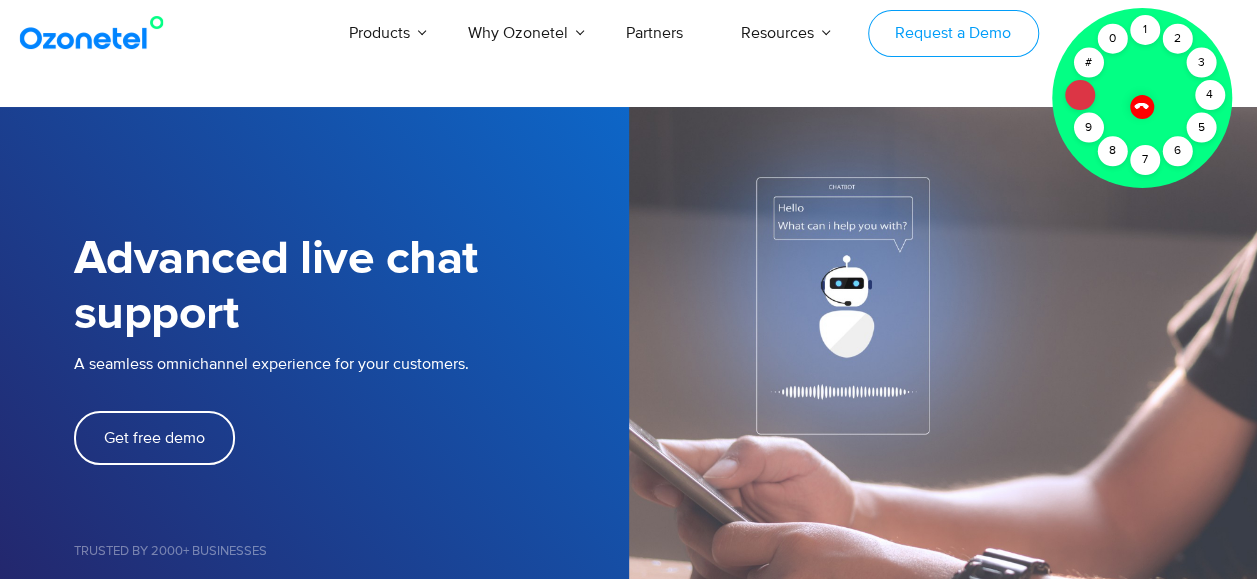 click on "Request a Demo" at bounding box center [953, 33] 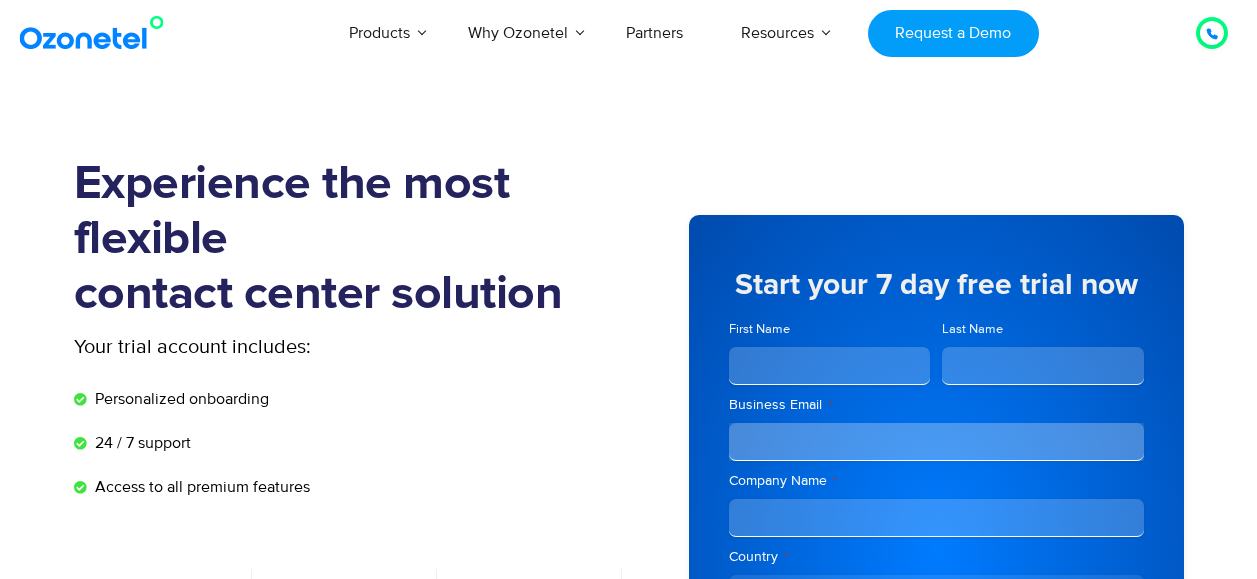 scroll, scrollTop: 68, scrollLeft: 0, axis: vertical 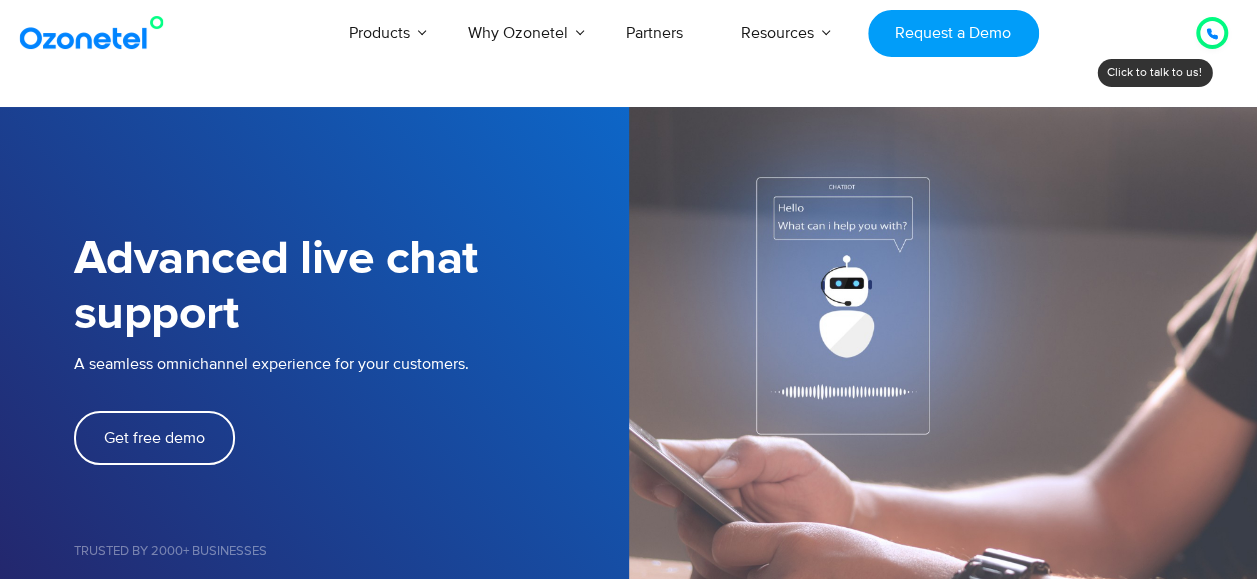 click 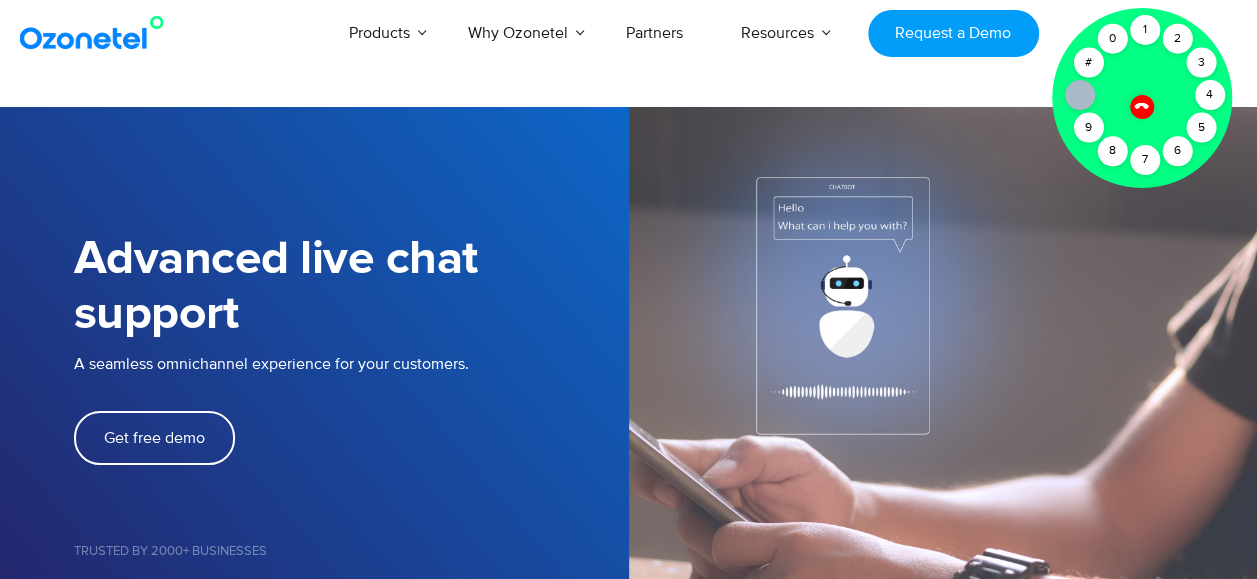 click 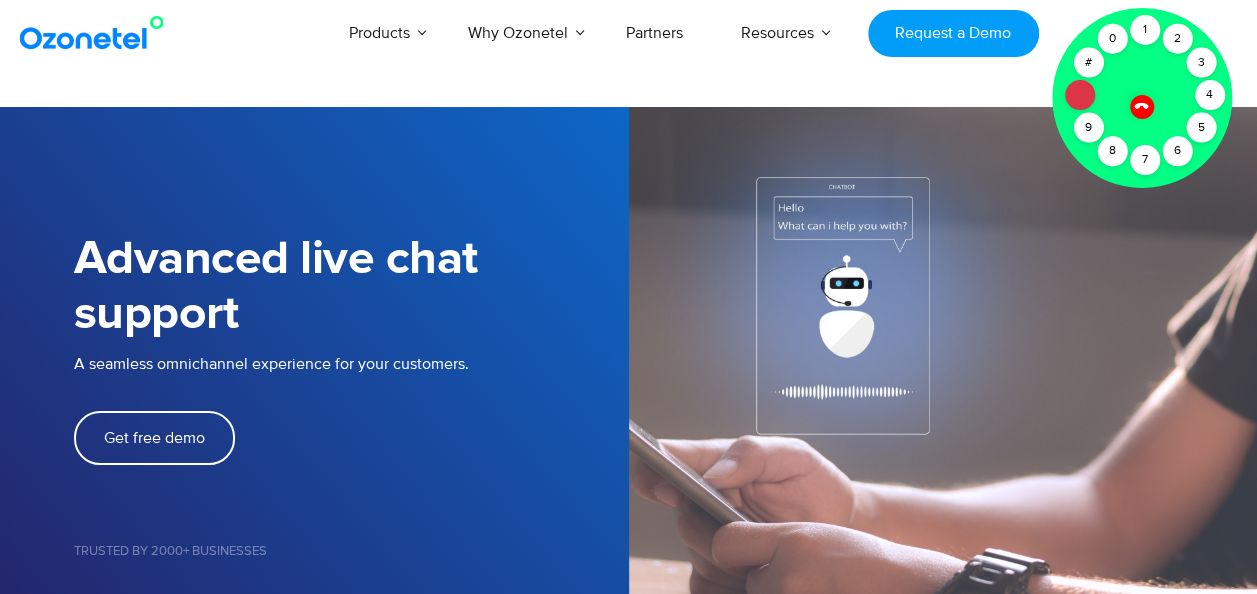 click at bounding box center (943, 419) 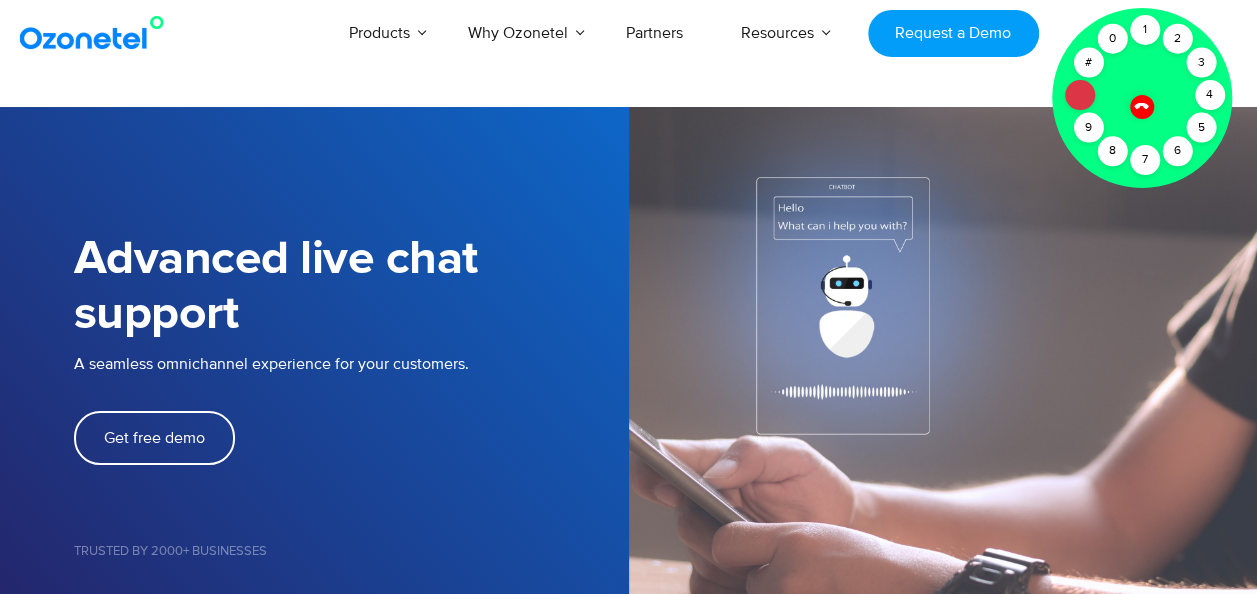 click 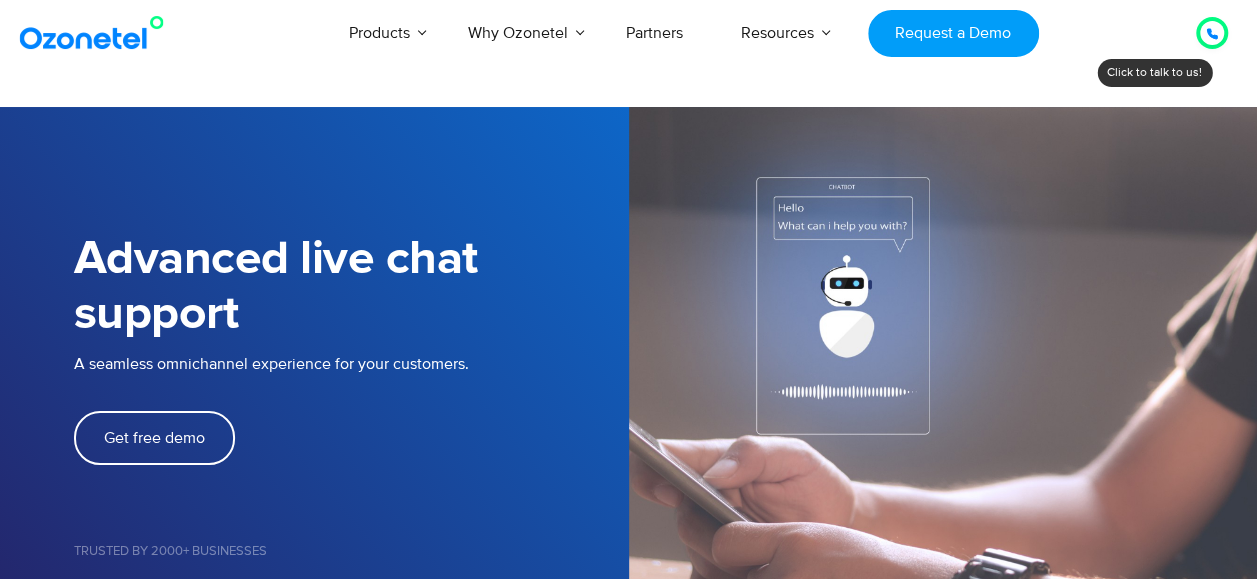 click on "USA : +1-408-440-54451-408-440-5445
INDIA : 1800-123-150150
Click to talk to us!
Call ended
1 2 3 4 5 6 7 8 9 # 0
Products
AI & CX
Voice AI Agents
Agent Assist
Voice of Customer" at bounding box center [628, 2951] 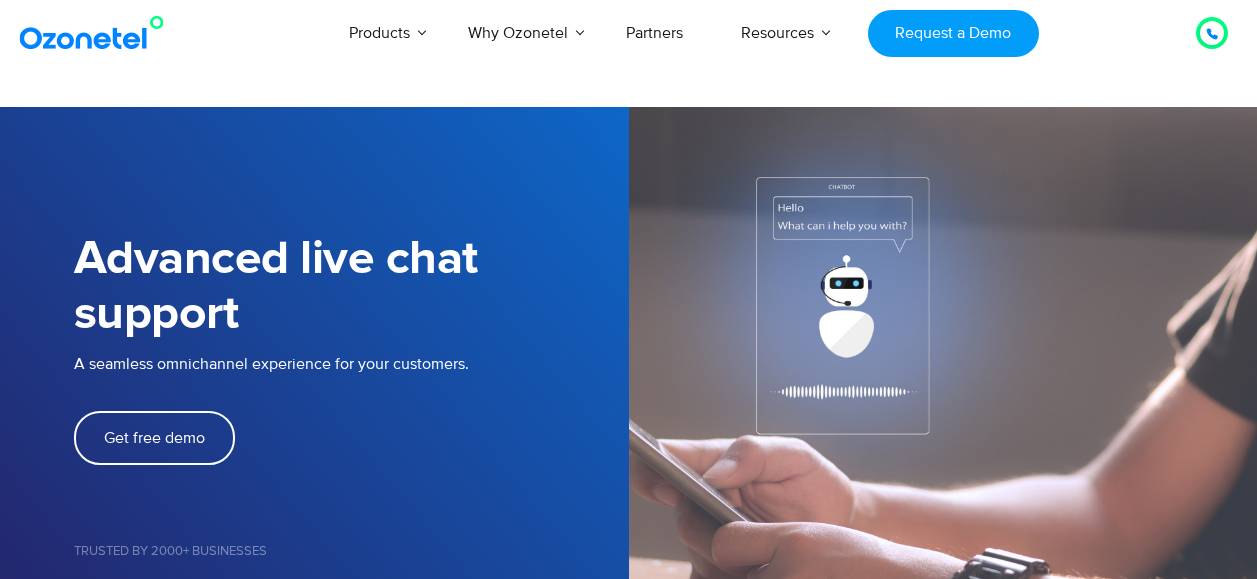 scroll, scrollTop: 0, scrollLeft: 0, axis: both 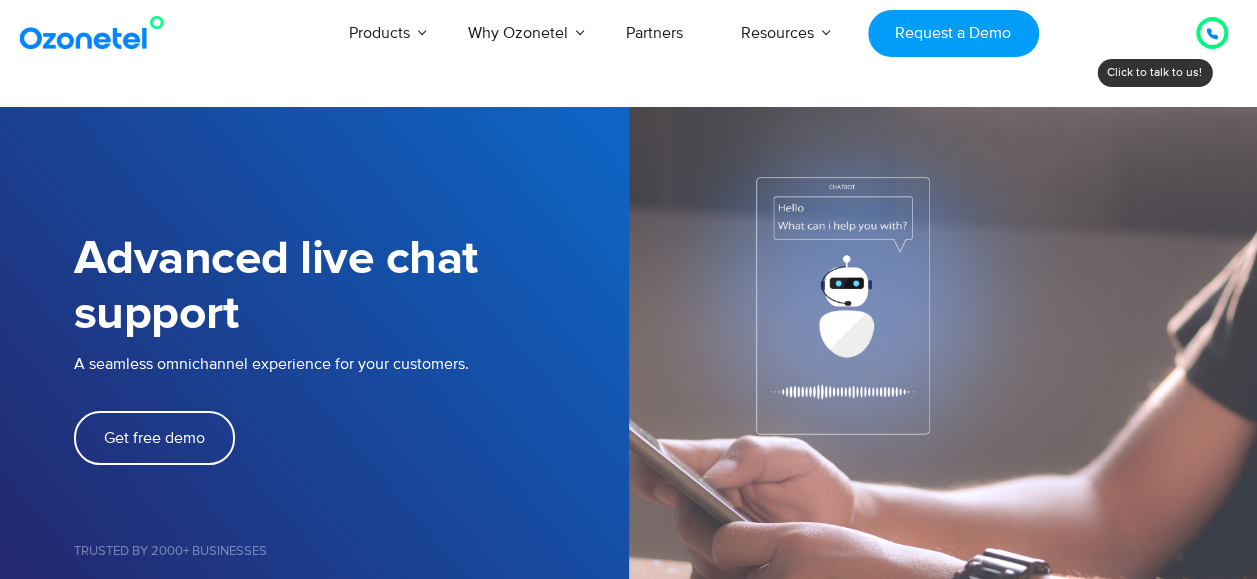 click 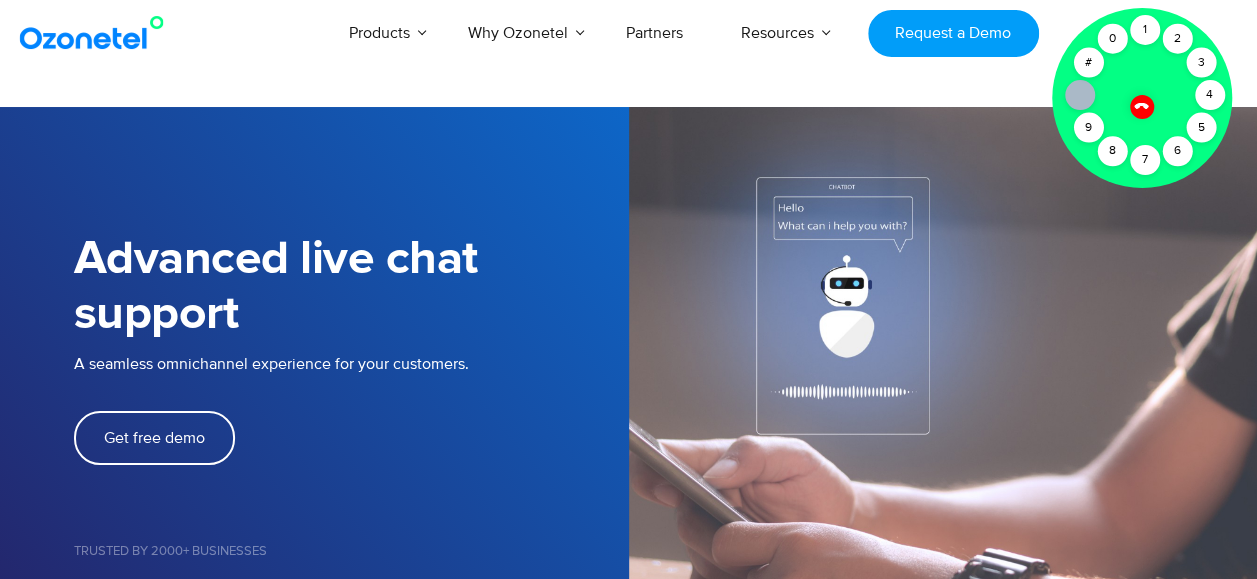 click 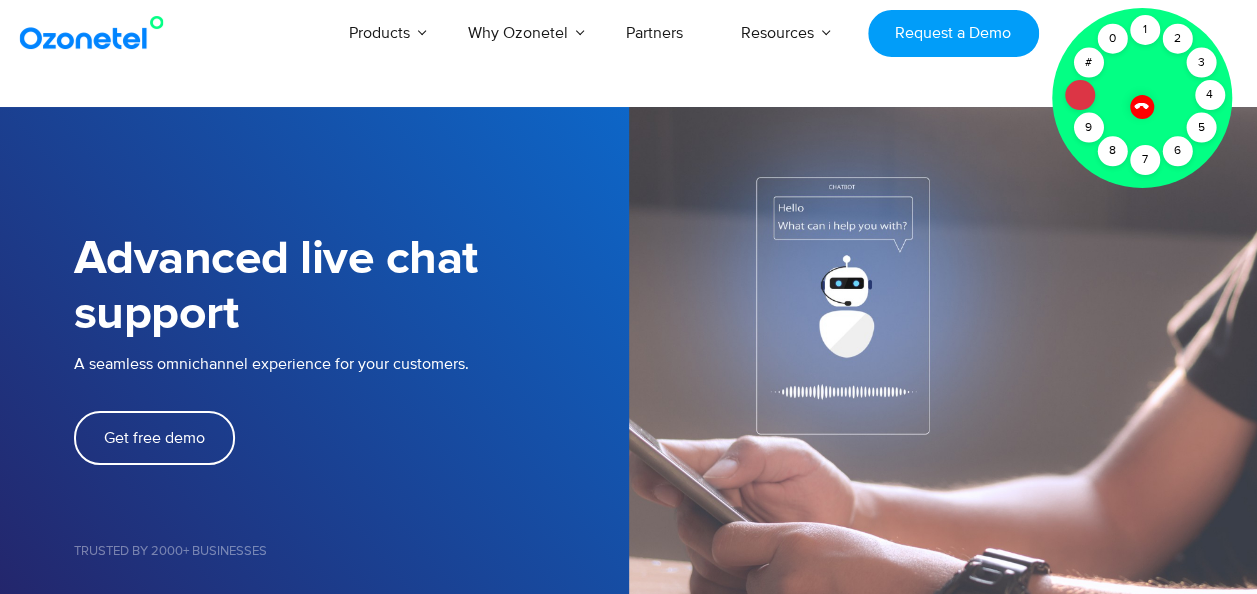 click 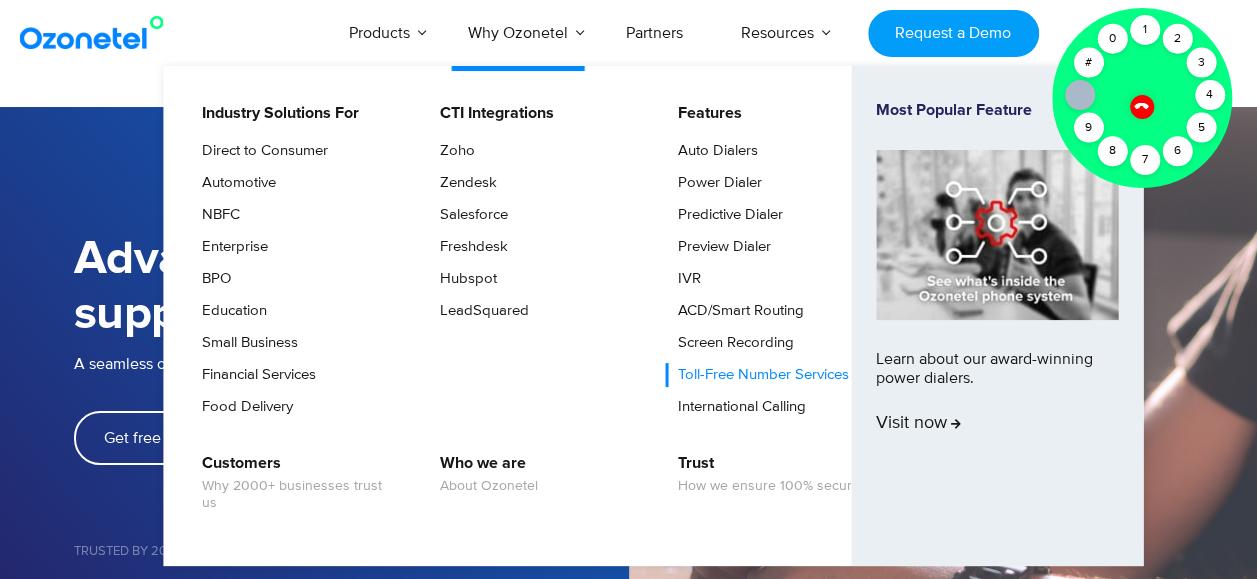 click on "Toll-Free Number Services" at bounding box center (758, 375) 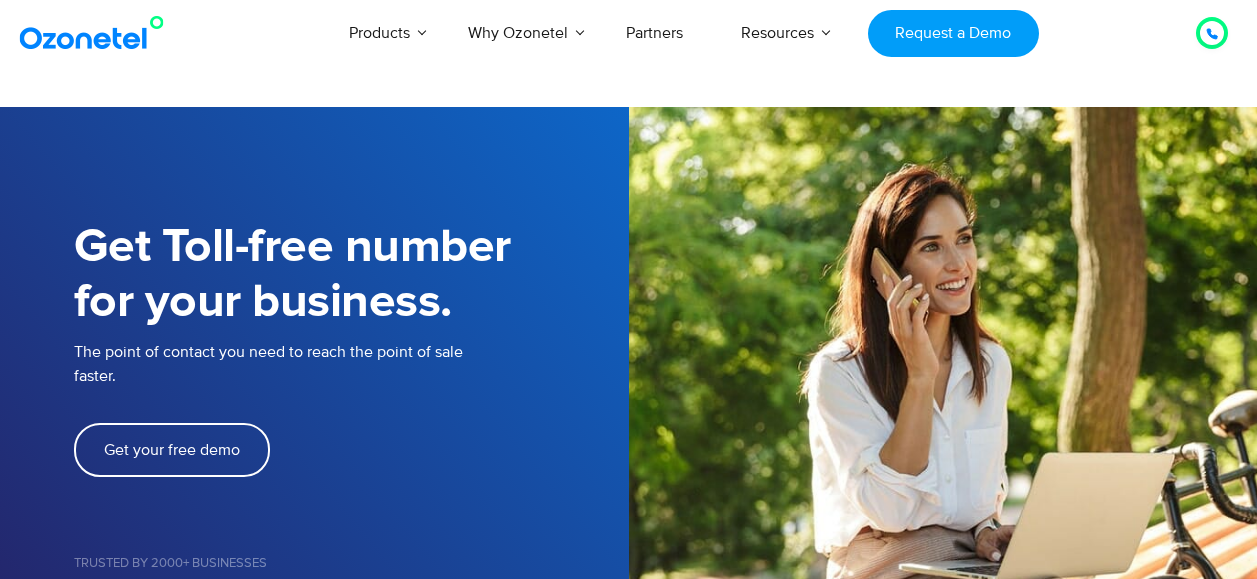 scroll, scrollTop: 0, scrollLeft: 0, axis: both 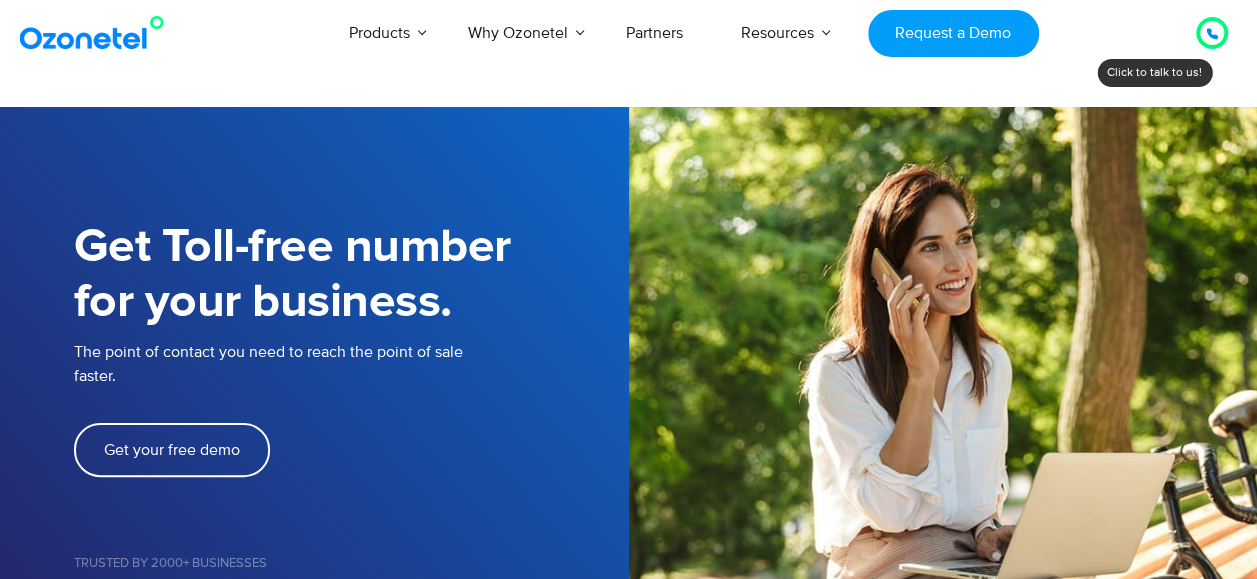 click at bounding box center [1212, 33] 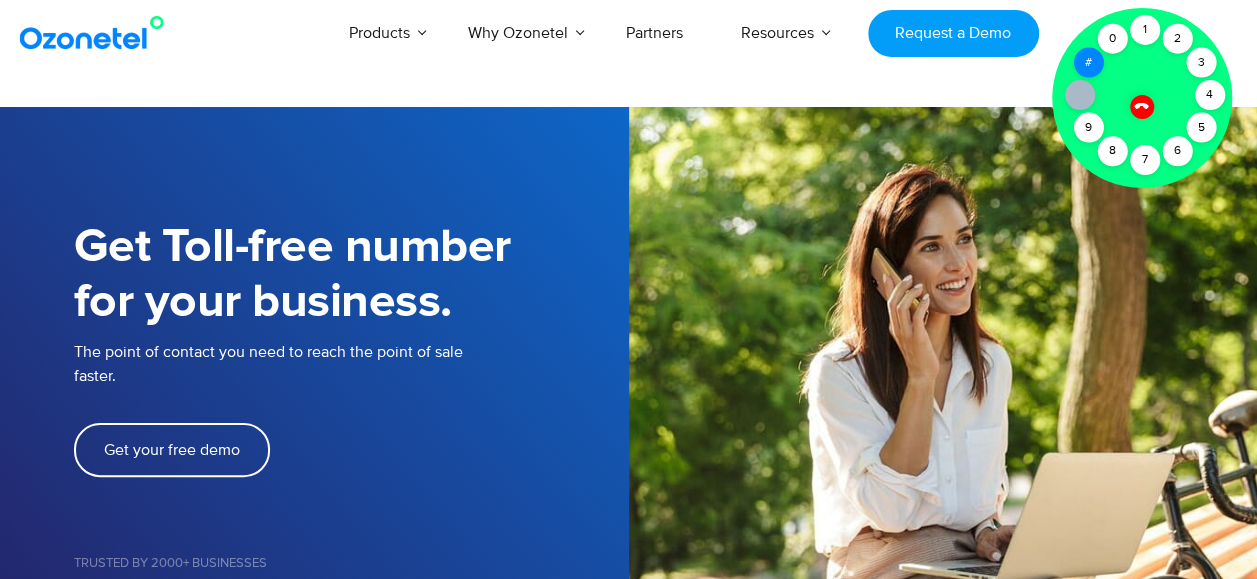 click on "#" at bounding box center [1088, 63] 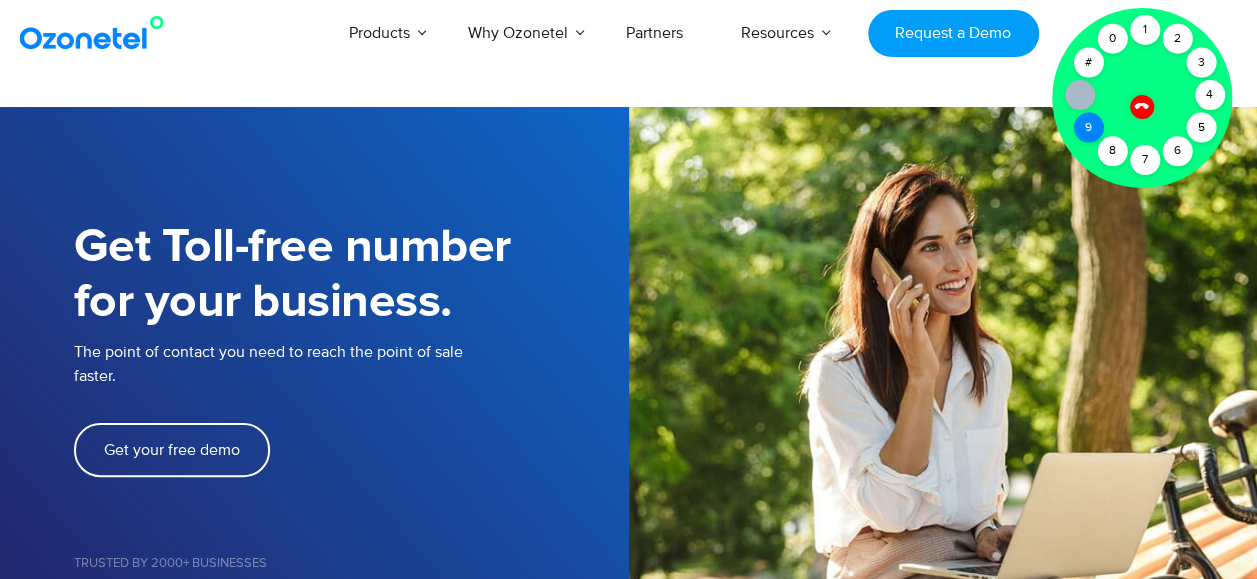 click on "9" at bounding box center (1088, 128) 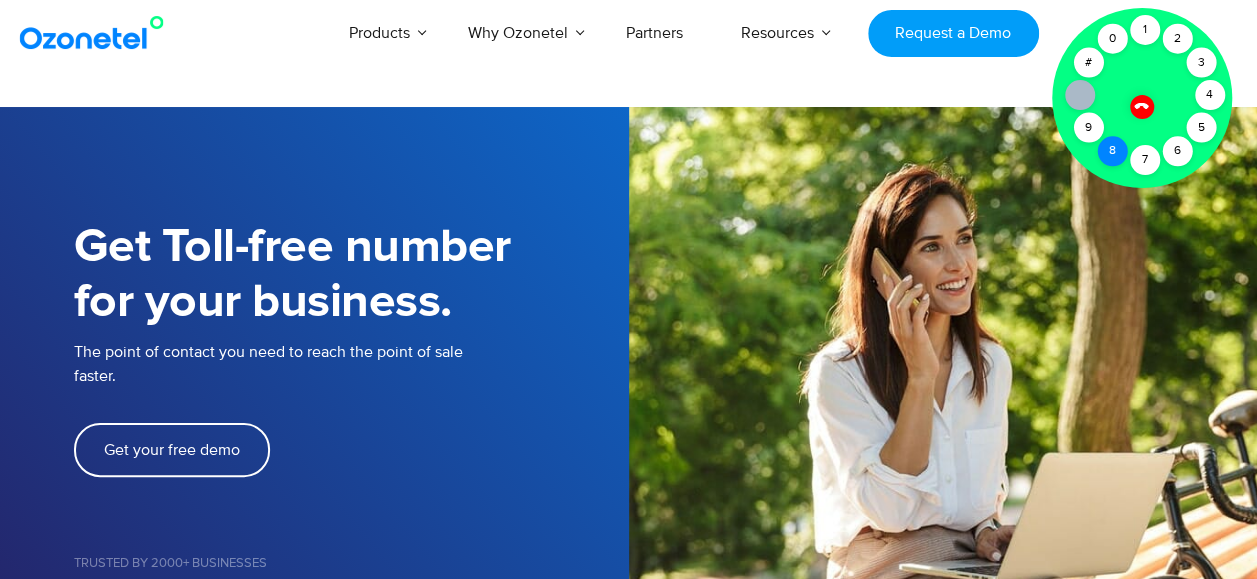 click on "8" at bounding box center (1112, 151) 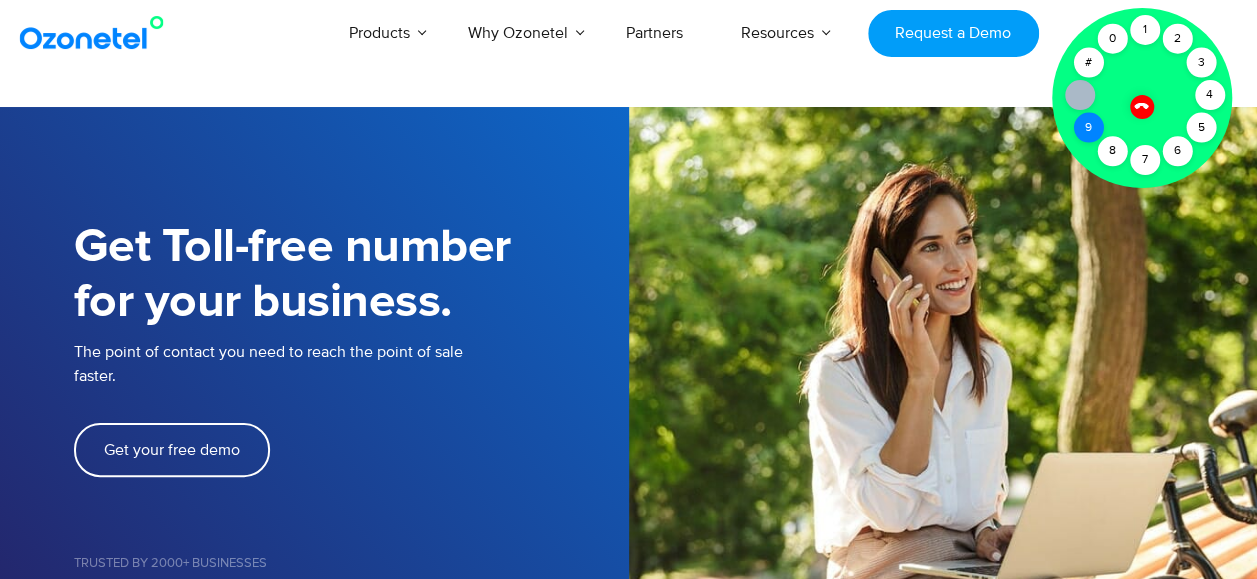 click on "9" at bounding box center [1088, 128] 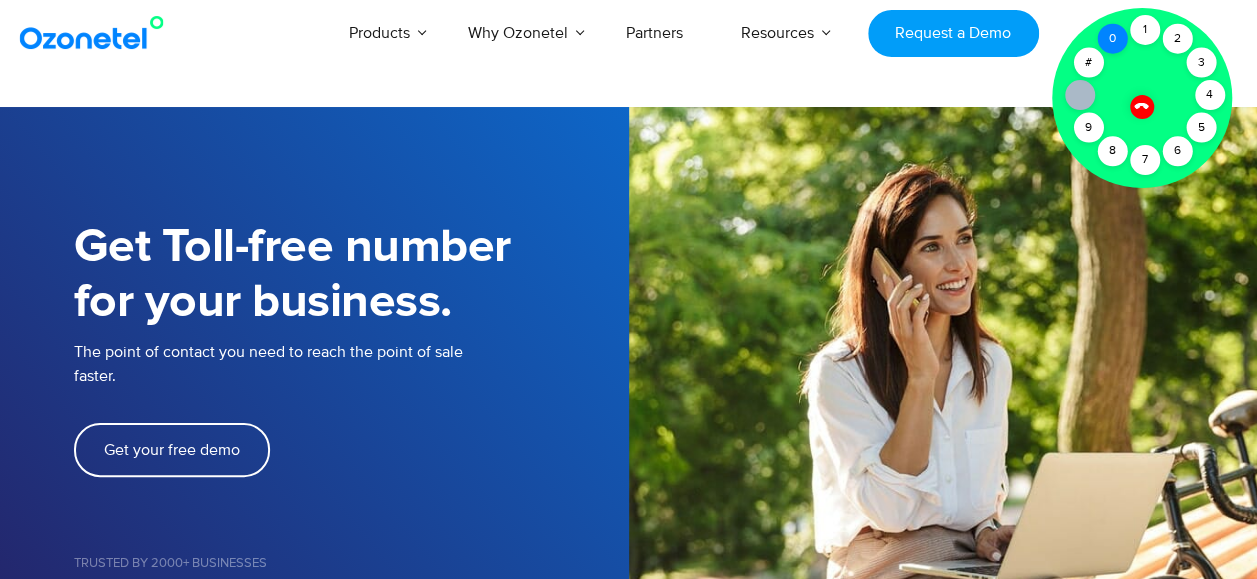 click on "0" at bounding box center (1112, 39) 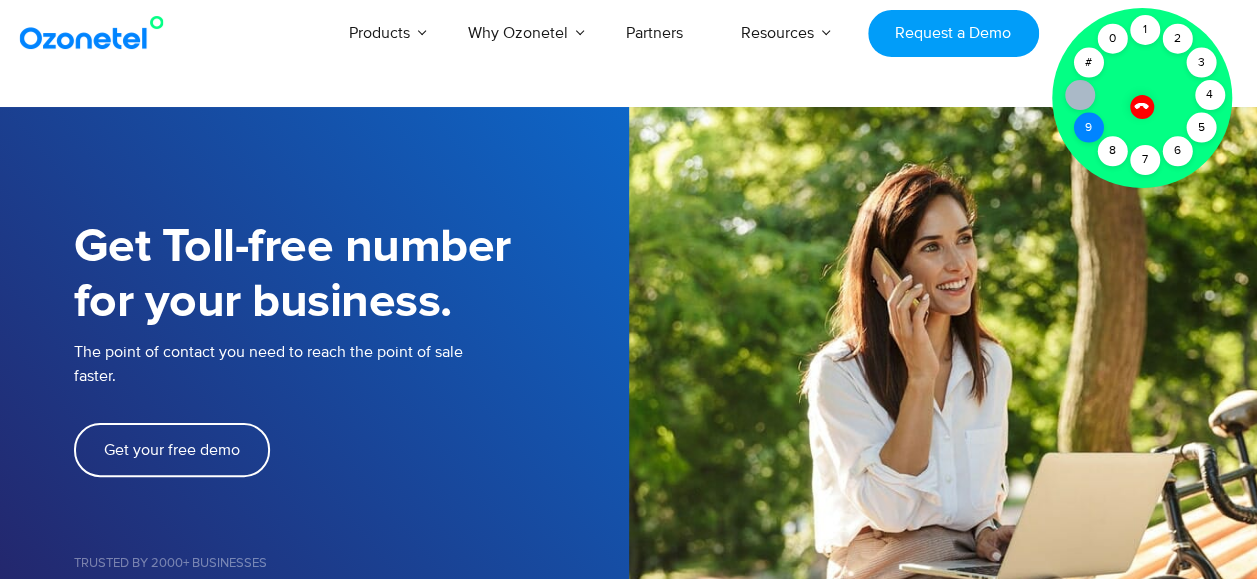 click on "9" at bounding box center [1088, 128] 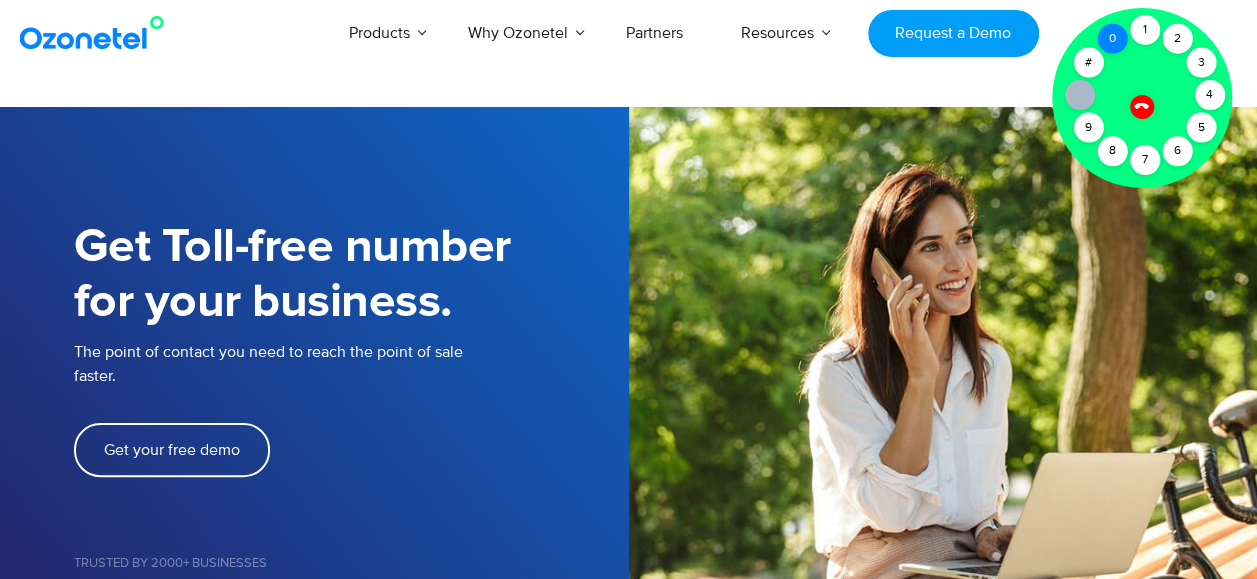 click on "0" at bounding box center (1112, 39) 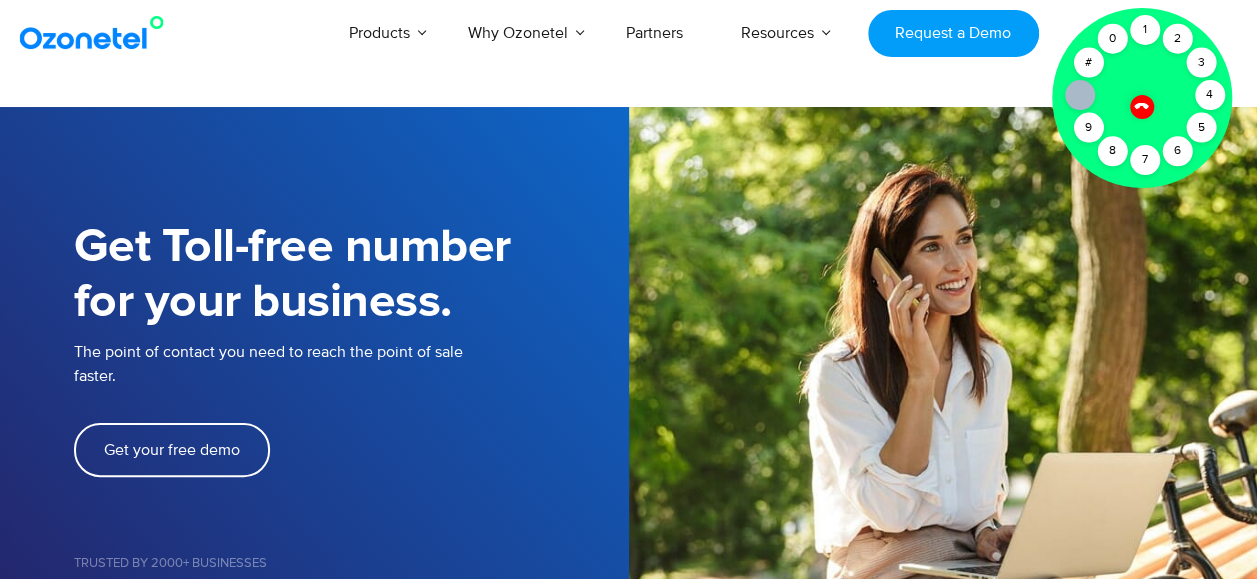 click at bounding box center [1142, 98] 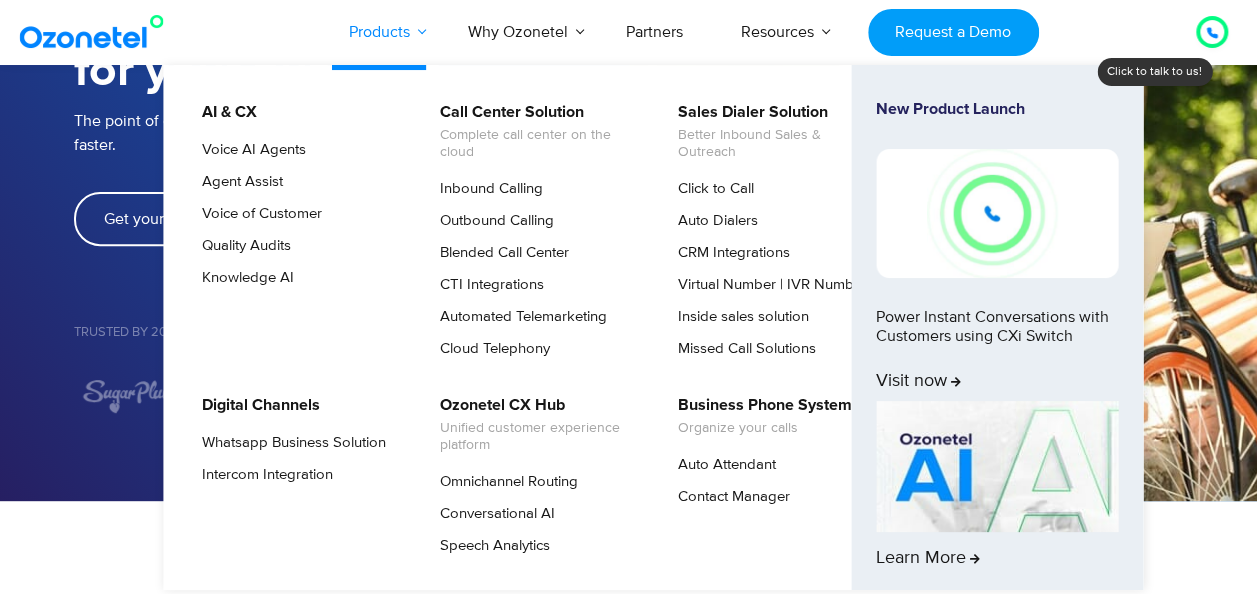 scroll, scrollTop: 200, scrollLeft: 0, axis: vertical 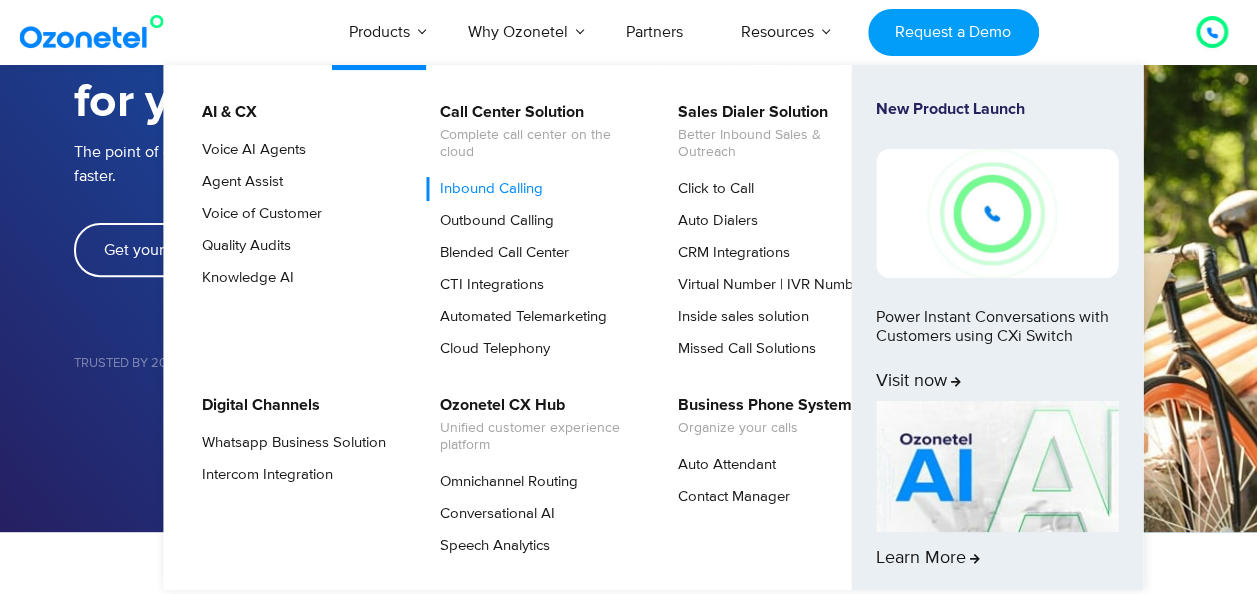 click on "Inbound Calling" at bounding box center (486, 189) 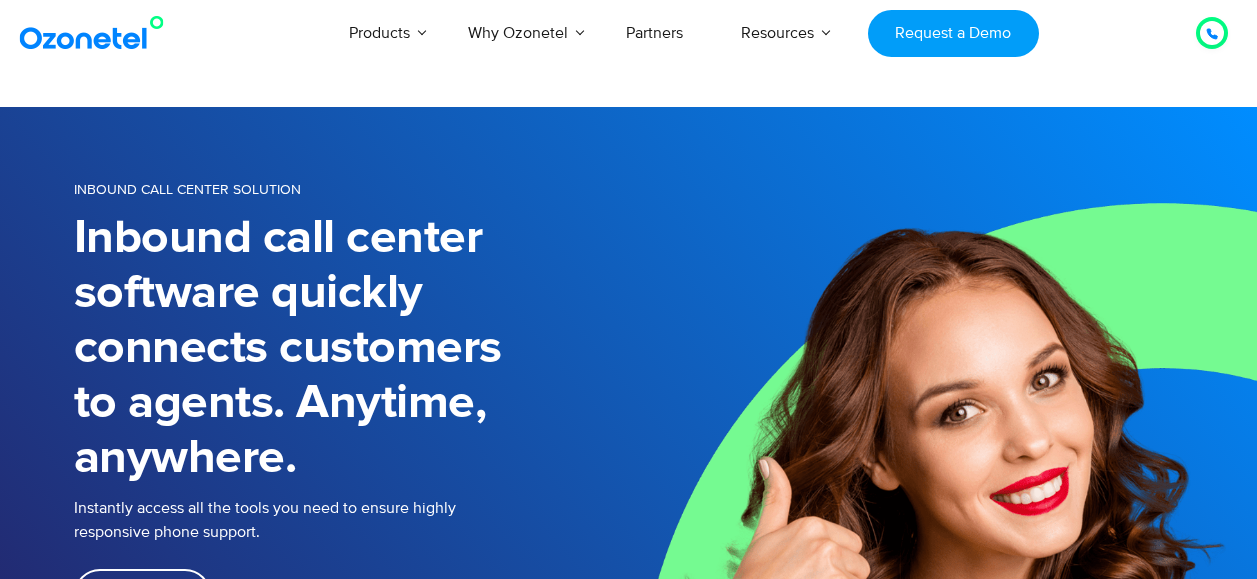 scroll, scrollTop: 0, scrollLeft: 0, axis: both 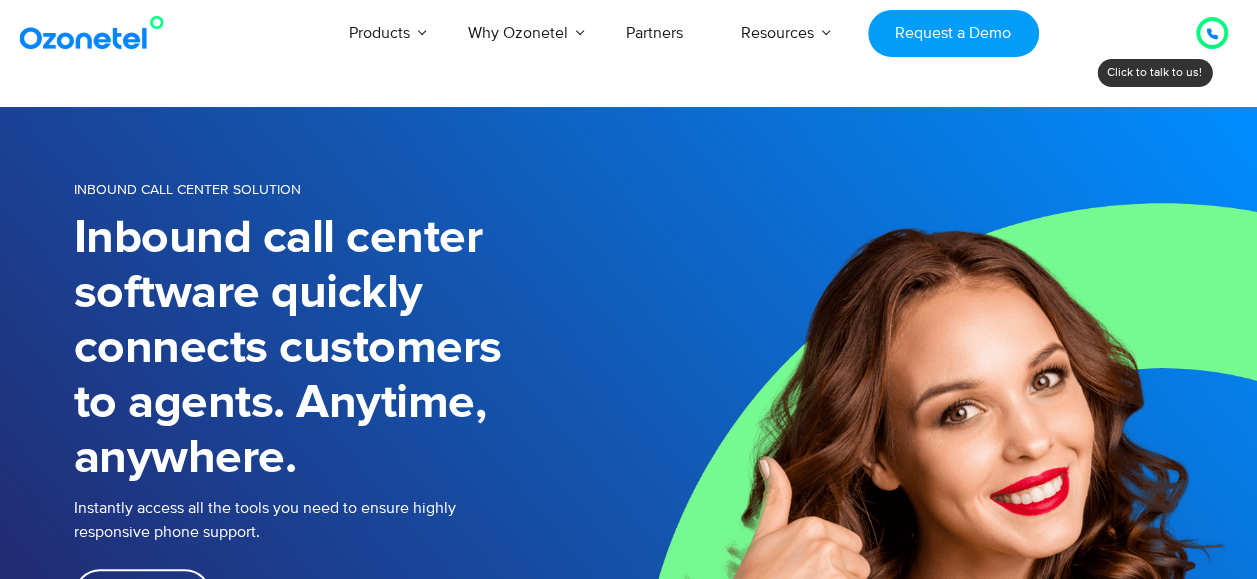 click 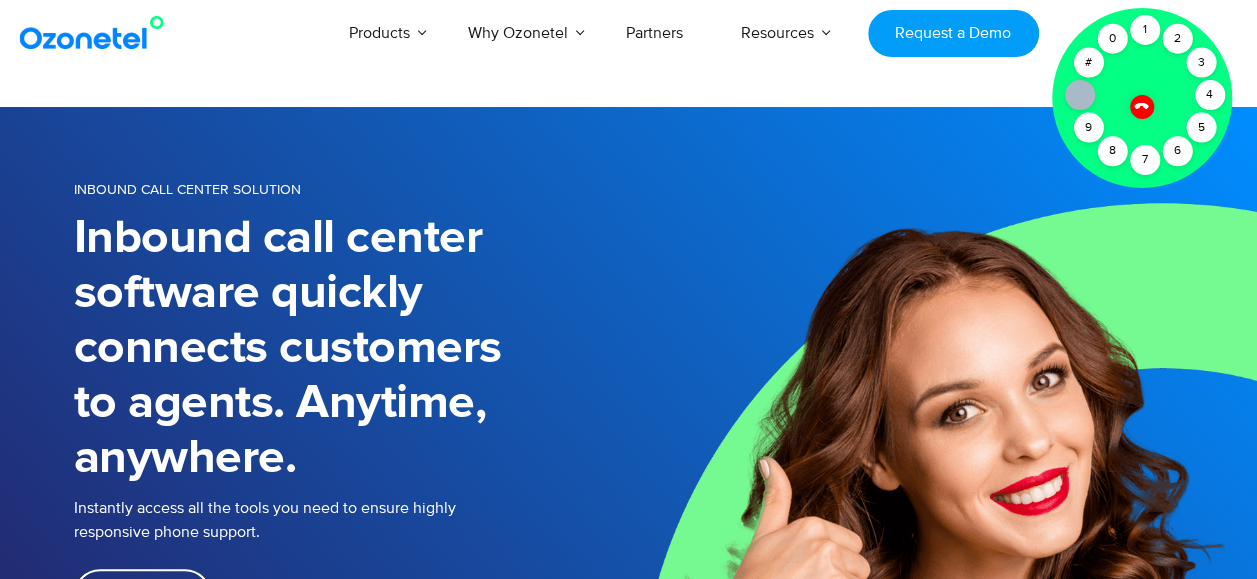 click at bounding box center [943, 461] 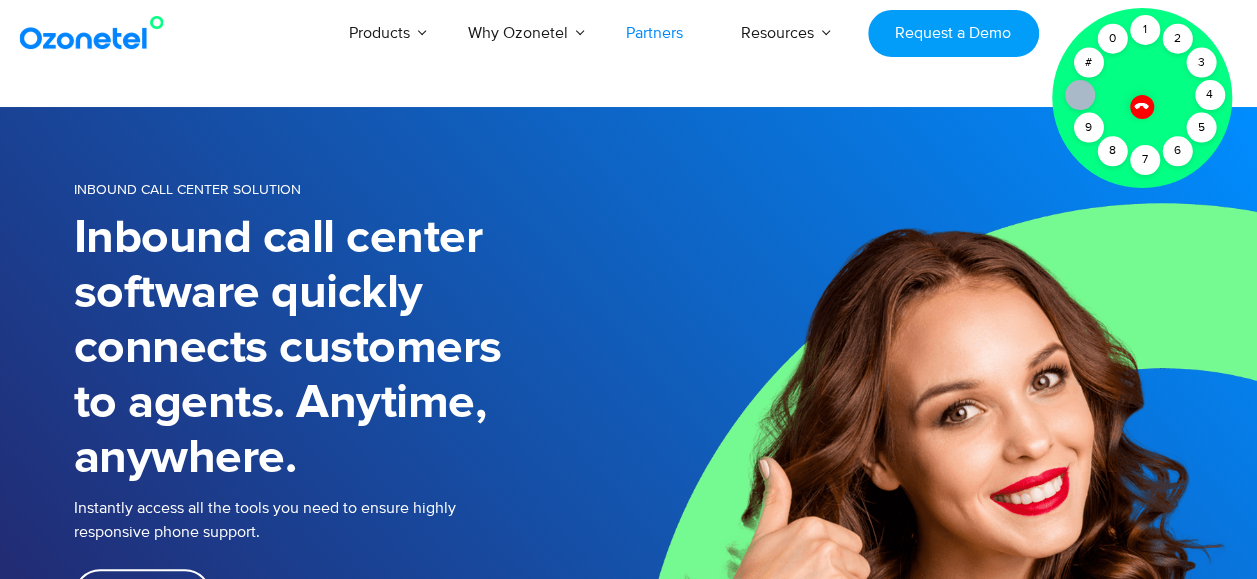 click on "Partners" at bounding box center [654, 33] 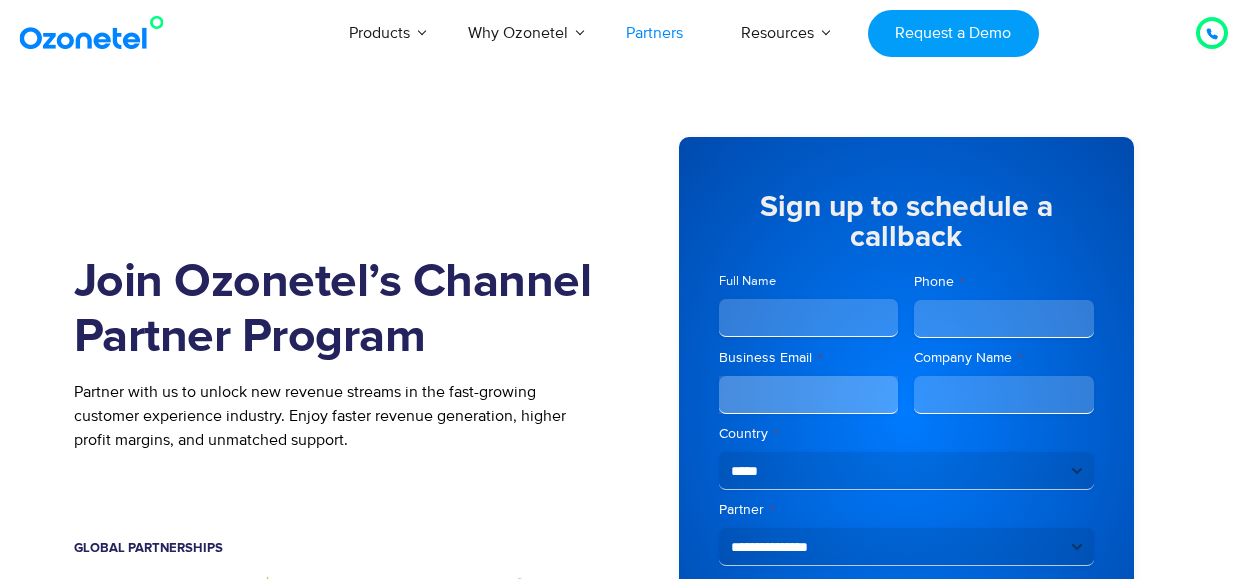 click on "Why Ozonetel" at bounding box center (518, 33) 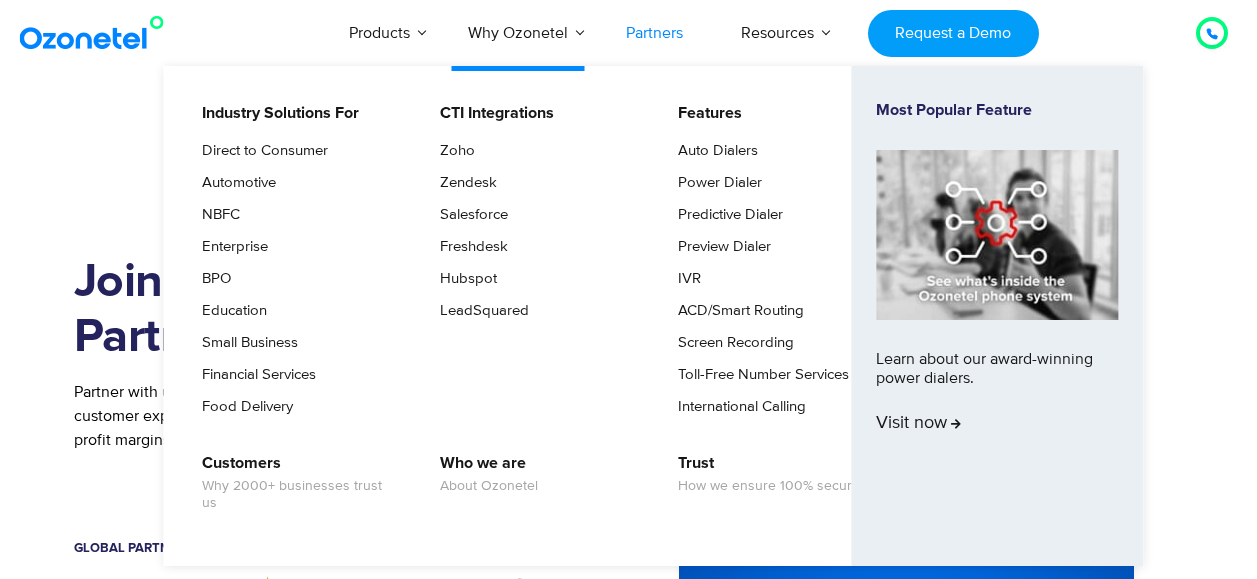 scroll, scrollTop: 0, scrollLeft: 0, axis: both 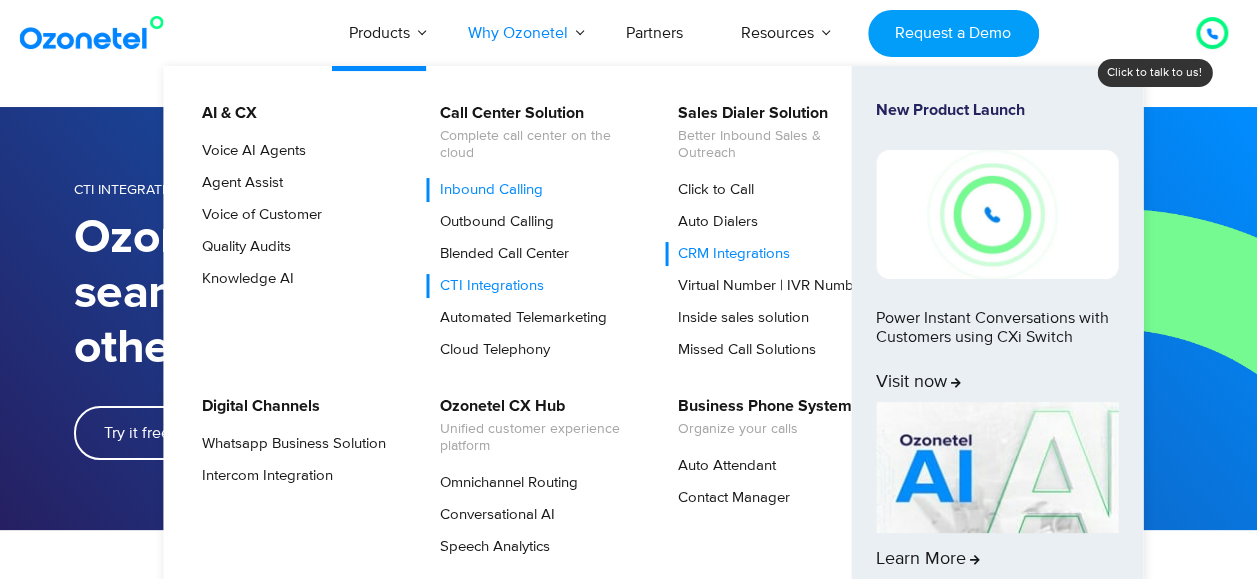 click on "Inbound Calling" at bounding box center (486, 190) 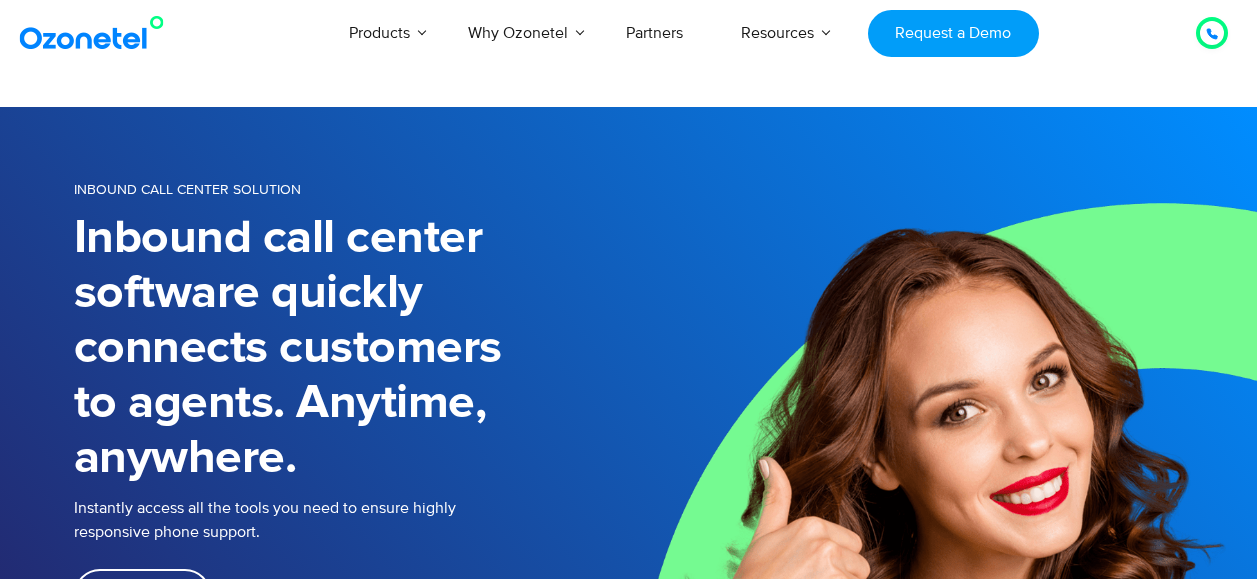 scroll, scrollTop: 0, scrollLeft: 0, axis: both 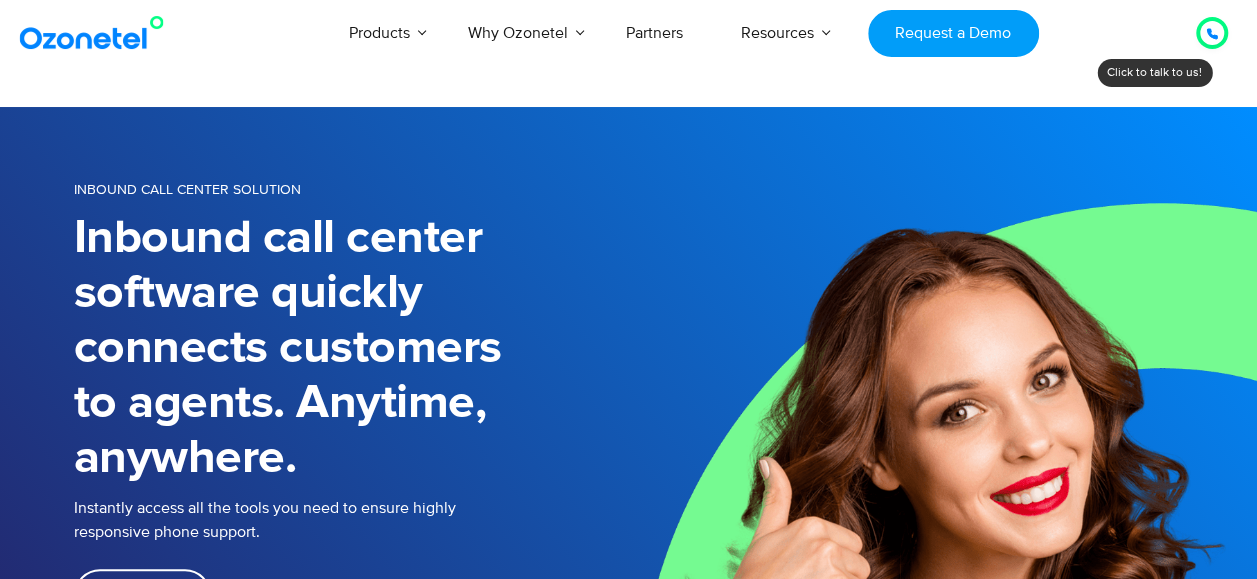 click at bounding box center (1212, 33) 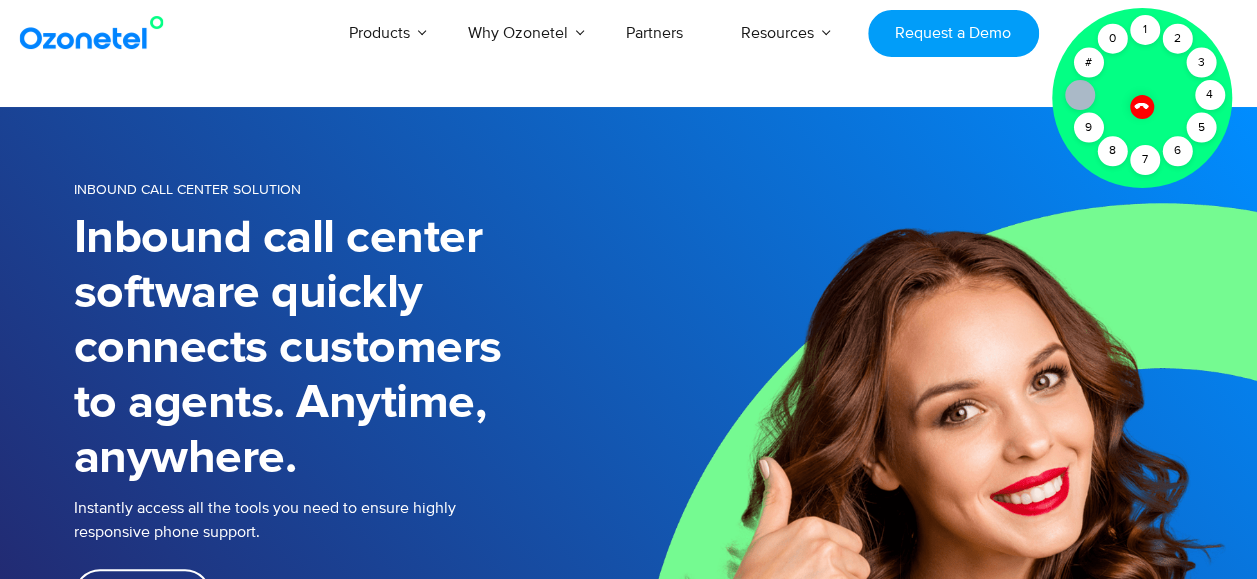 click at bounding box center (1142, 98) 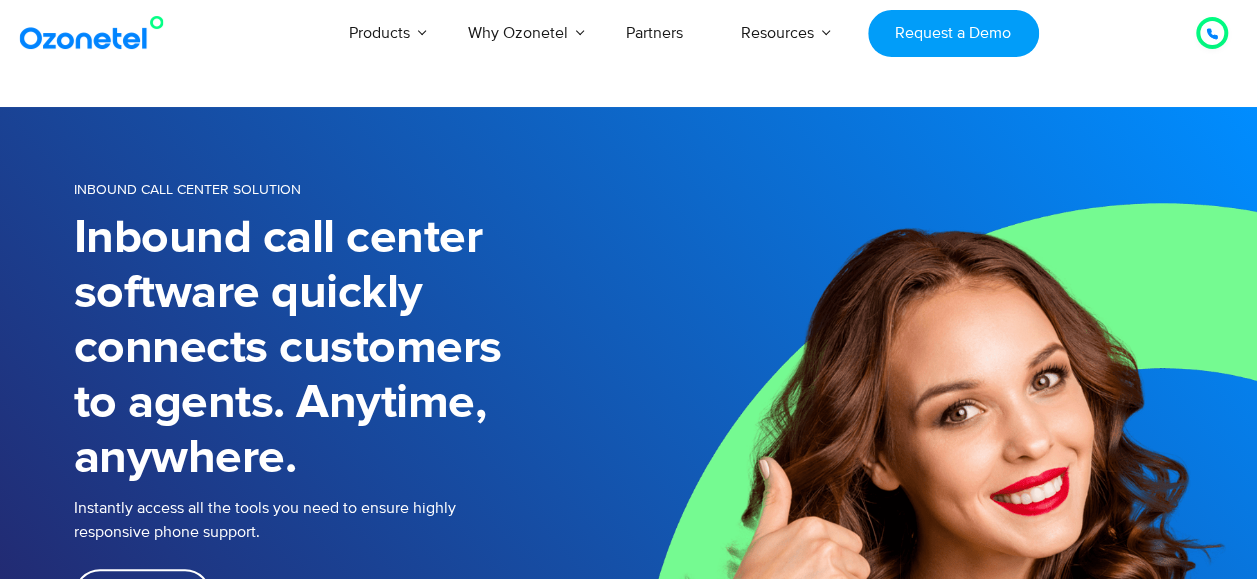 click 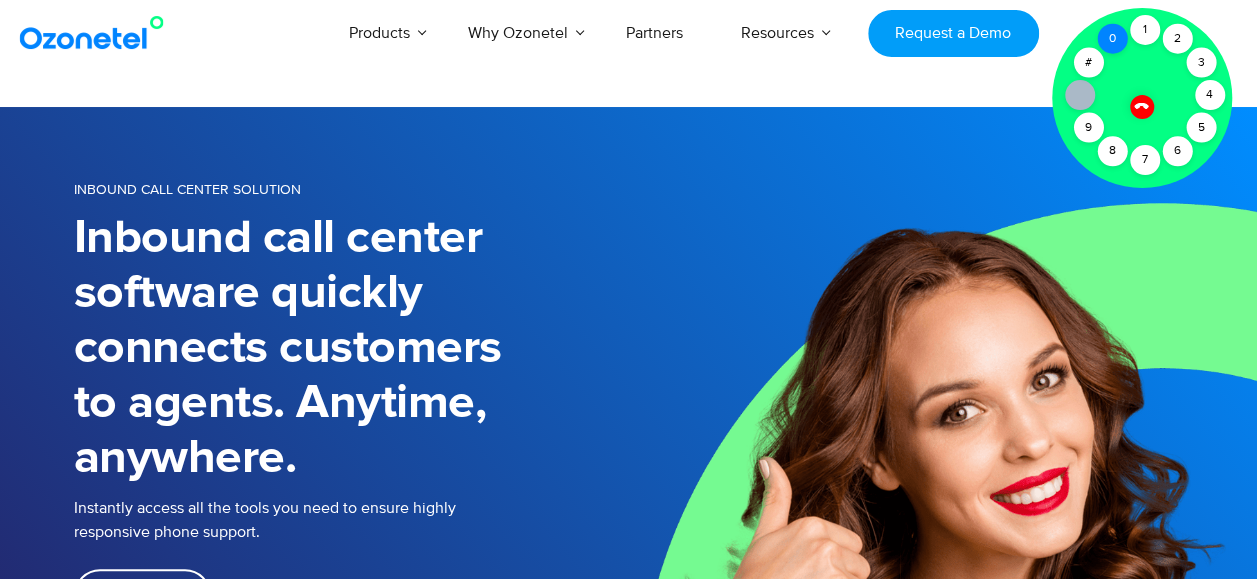 click on "0" at bounding box center (1112, 39) 